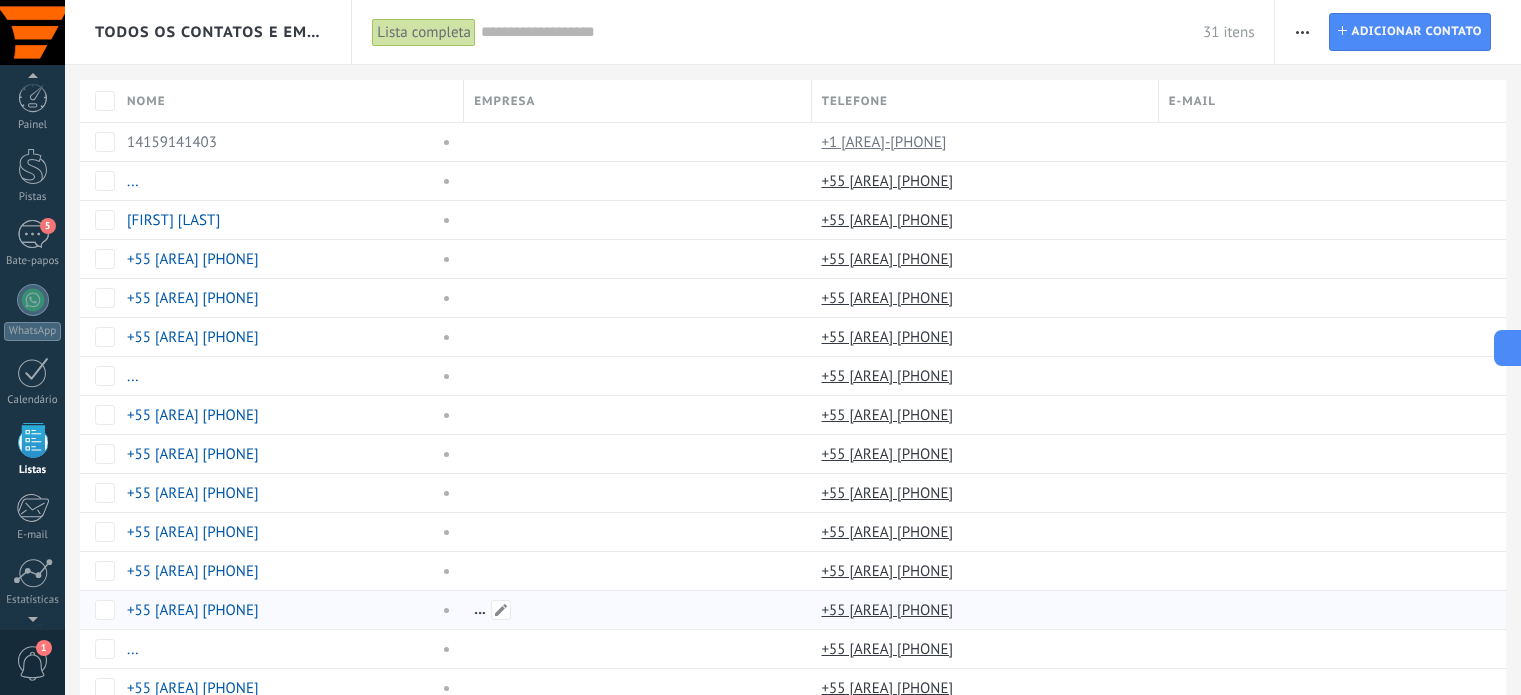 scroll, scrollTop: 0, scrollLeft: 0, axis: both 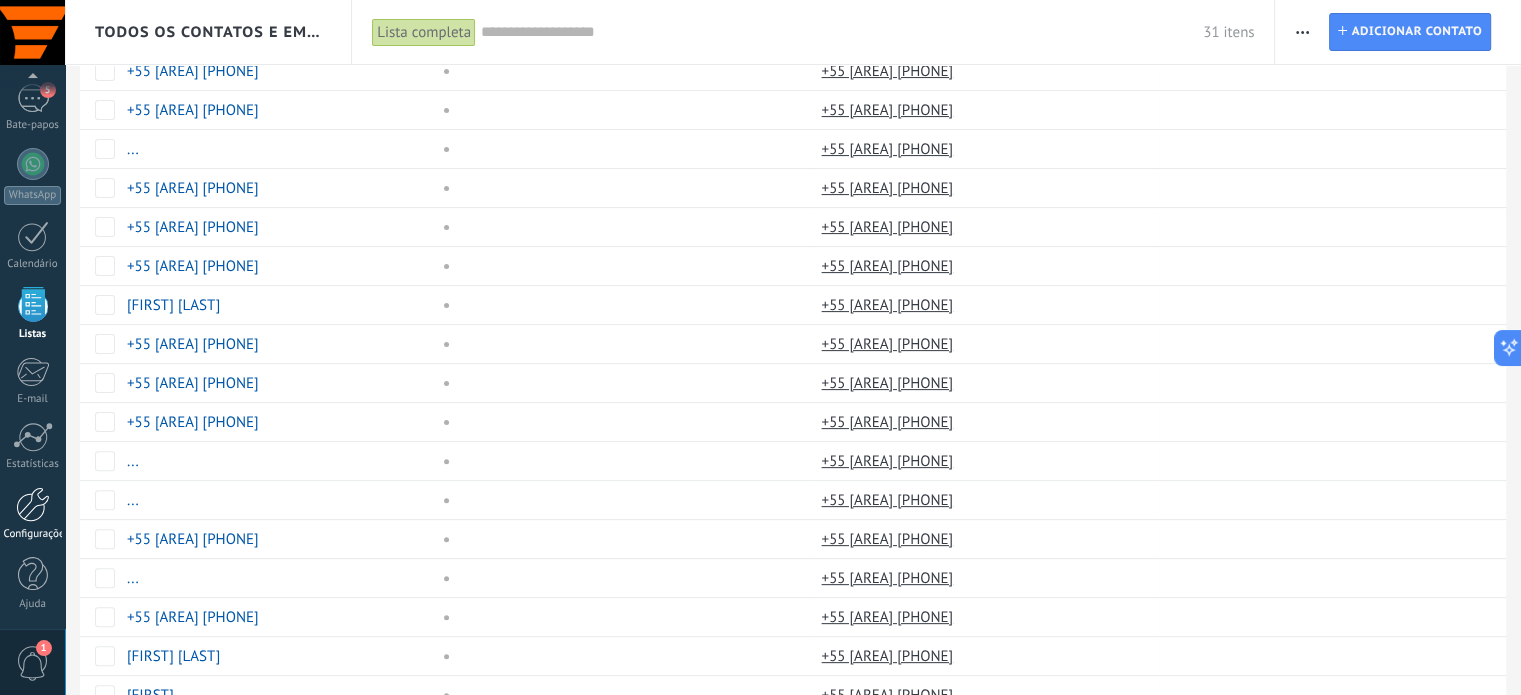click at bounding box center (33, 504) 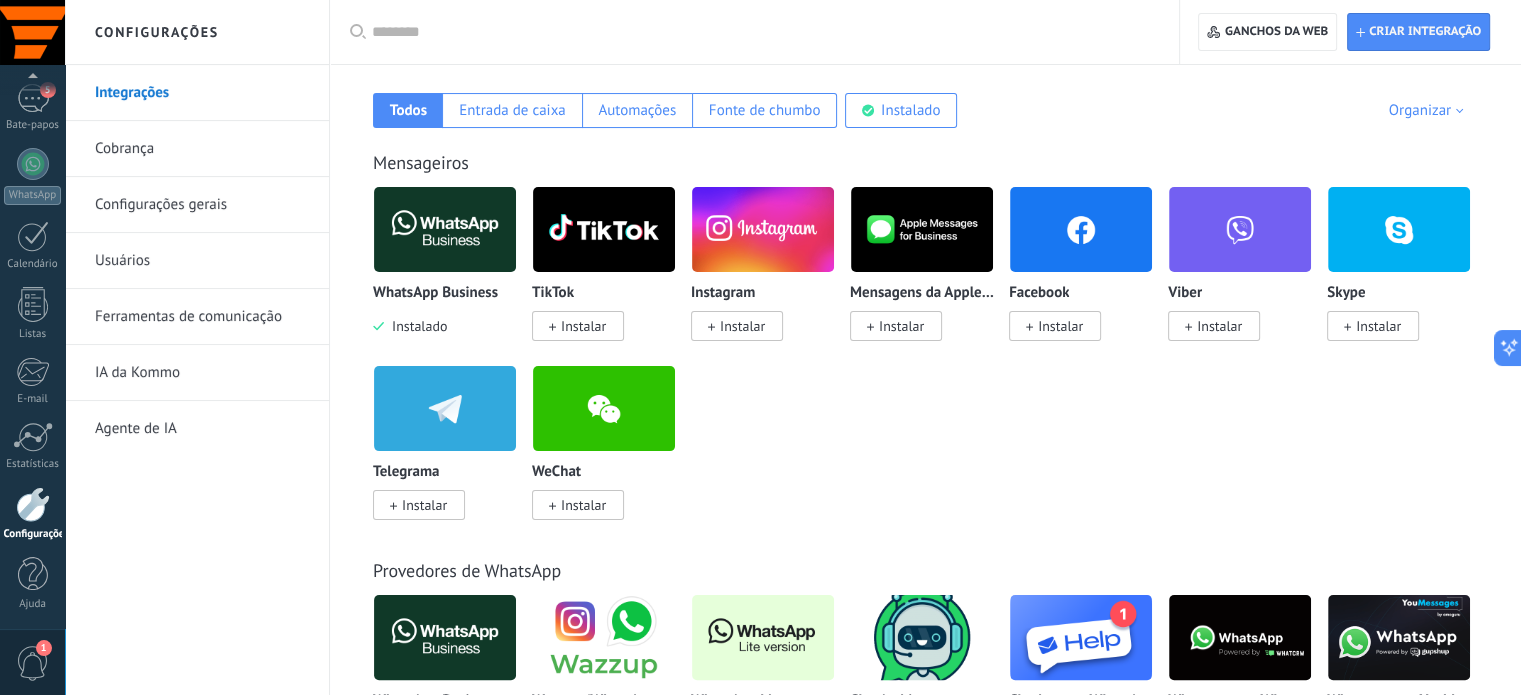 scroll, scrollTop: 400, scrollLeft: 0, axis: vertical 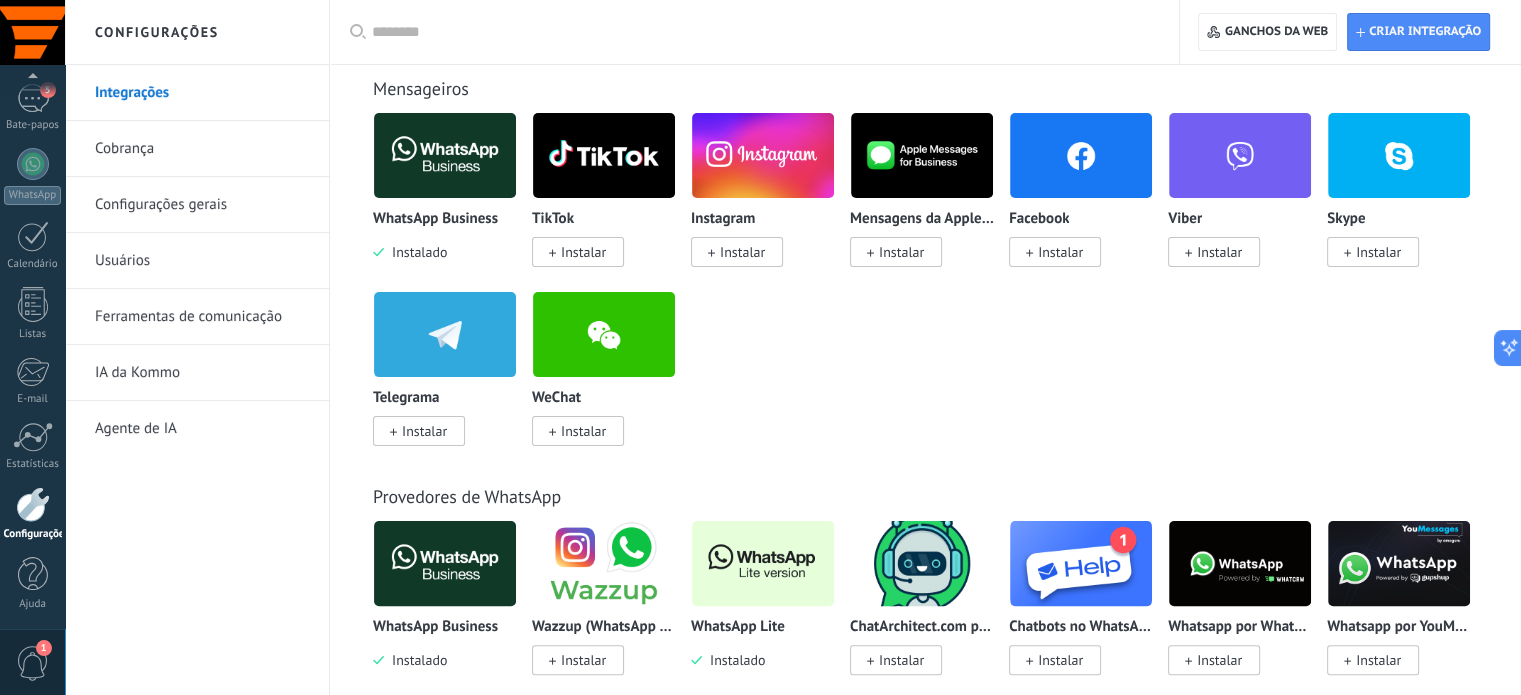 click on "Cobrança" at bounding box center (202, 149) 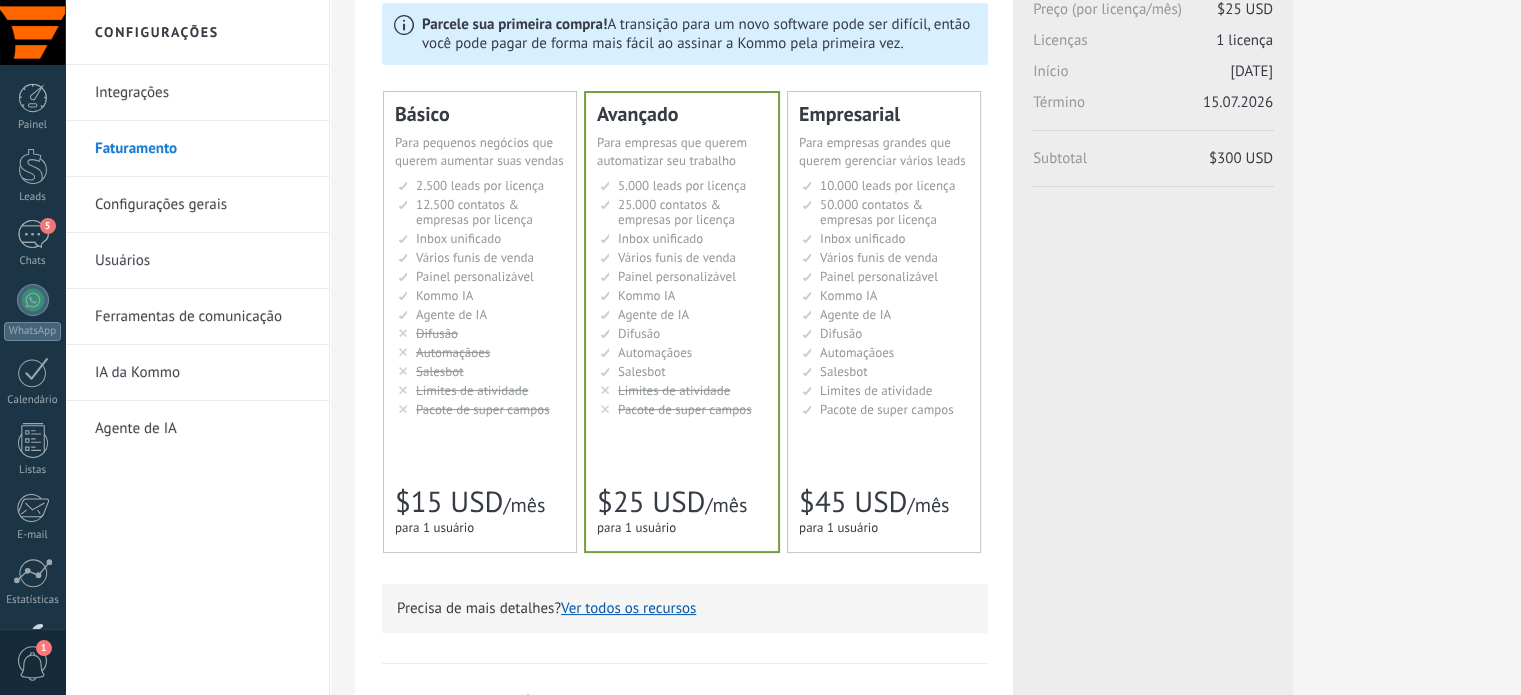 scroll, scrollTop: 200, scrollLeft: 0, axis: vertical 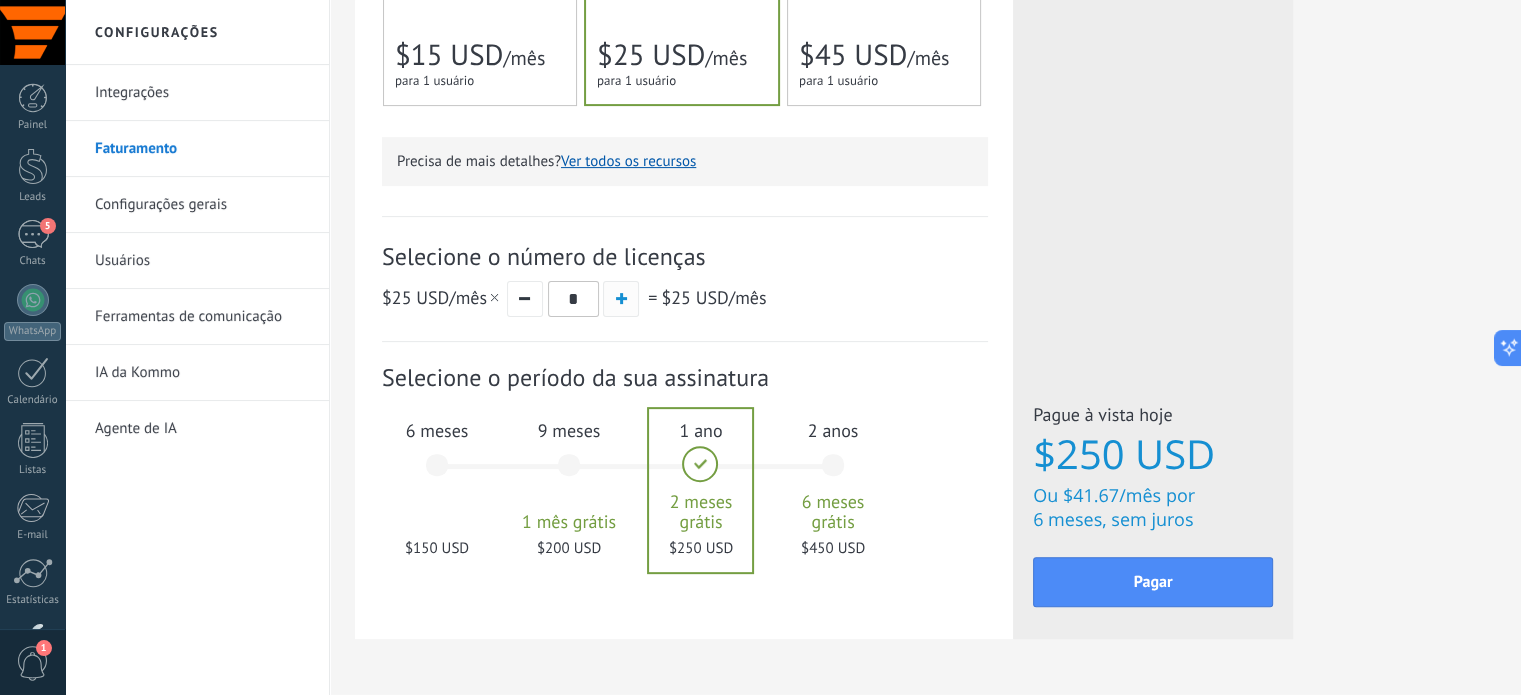 click at bounding box center (621, 298) 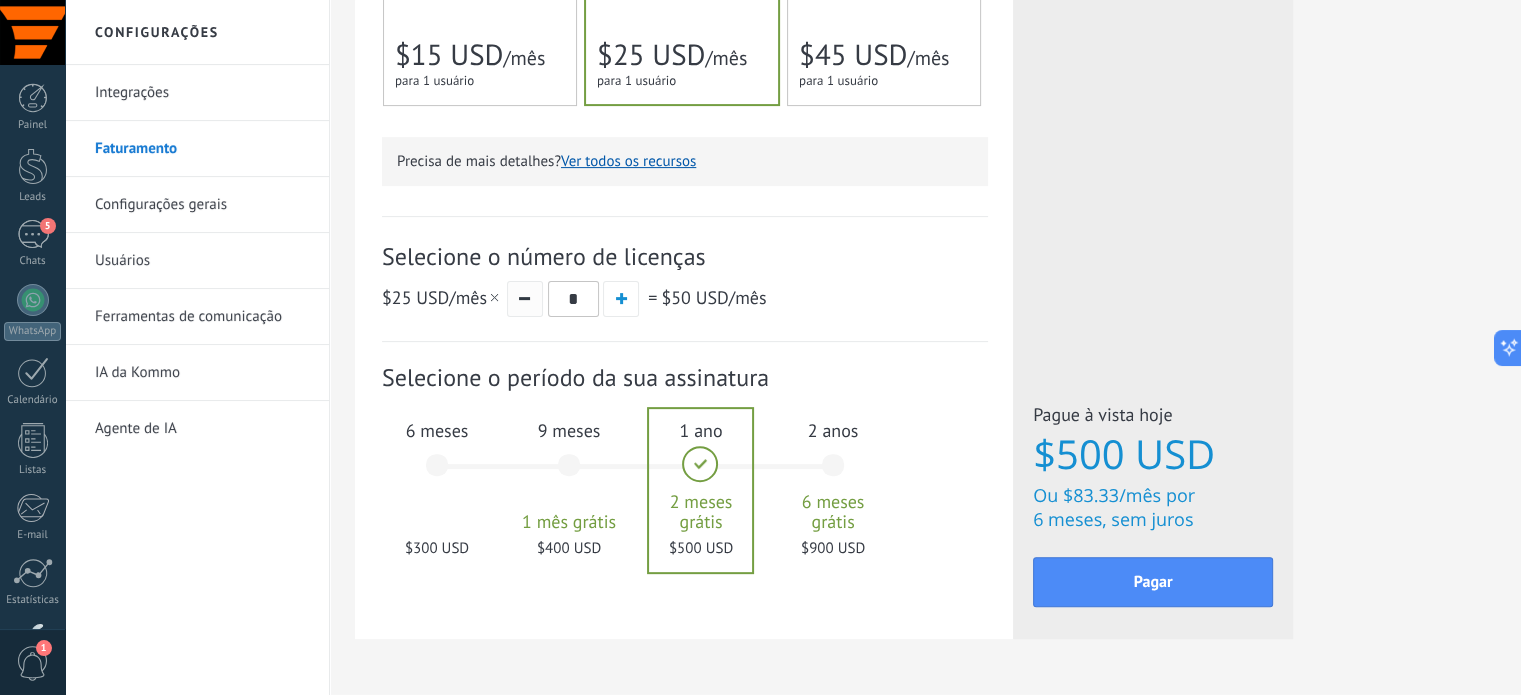 click at bounding box center (525, 299) 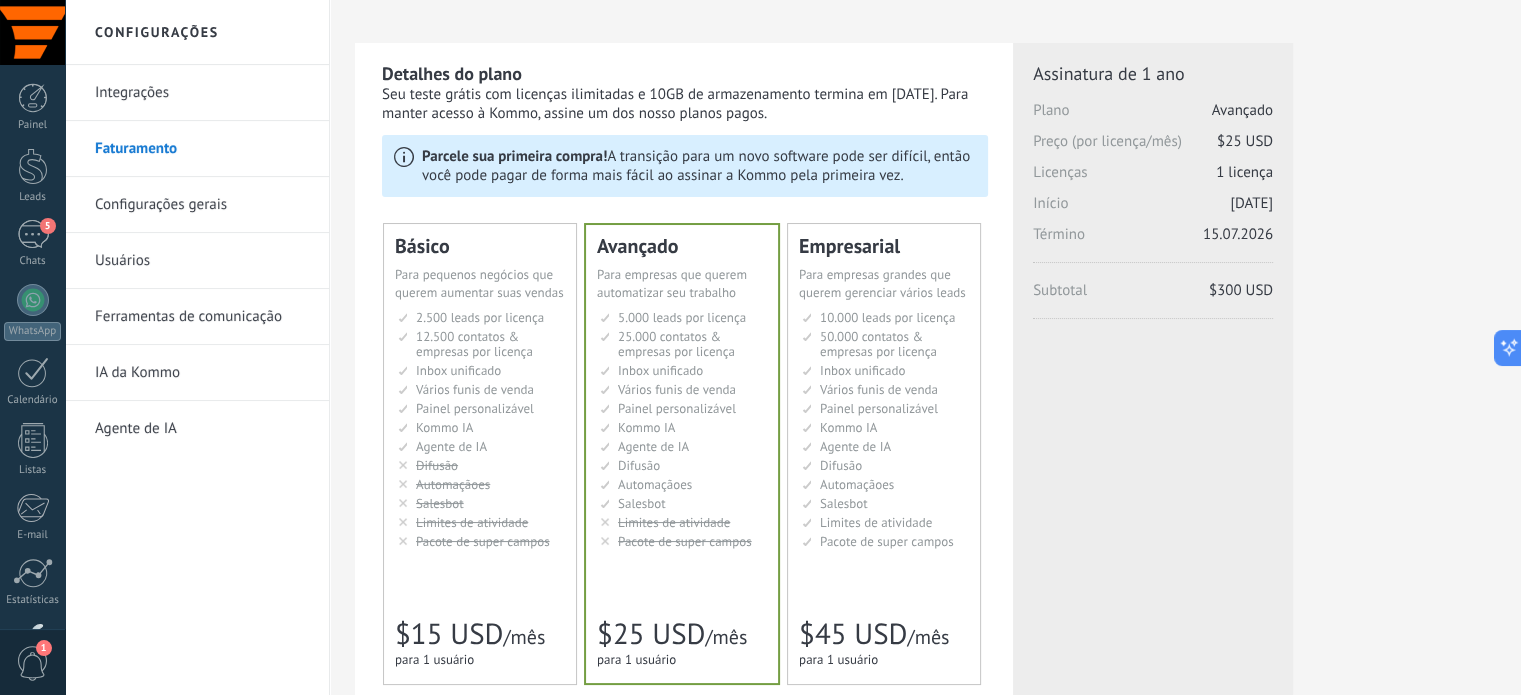 scroll, scrollTop: 0, scrollLeft: 0, axis: both 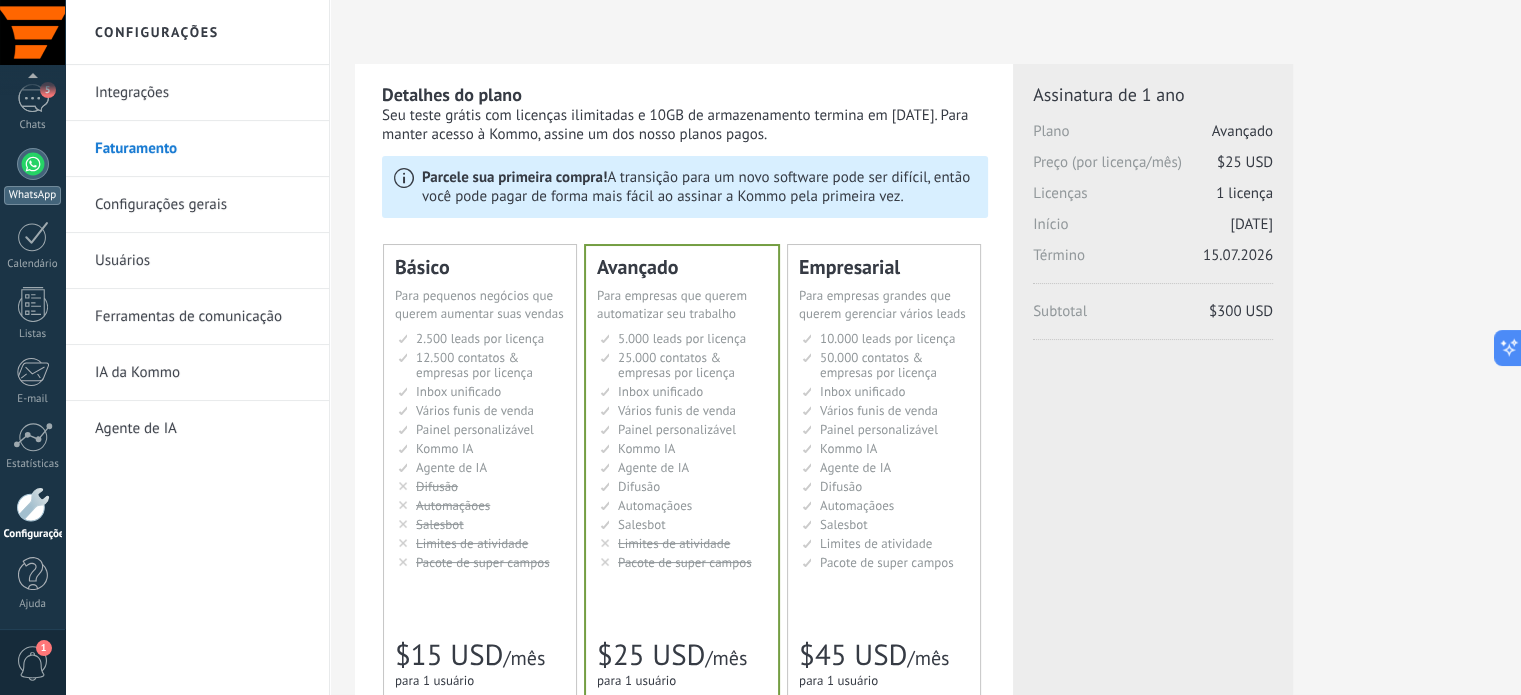 click at bounding box center (33, 164) 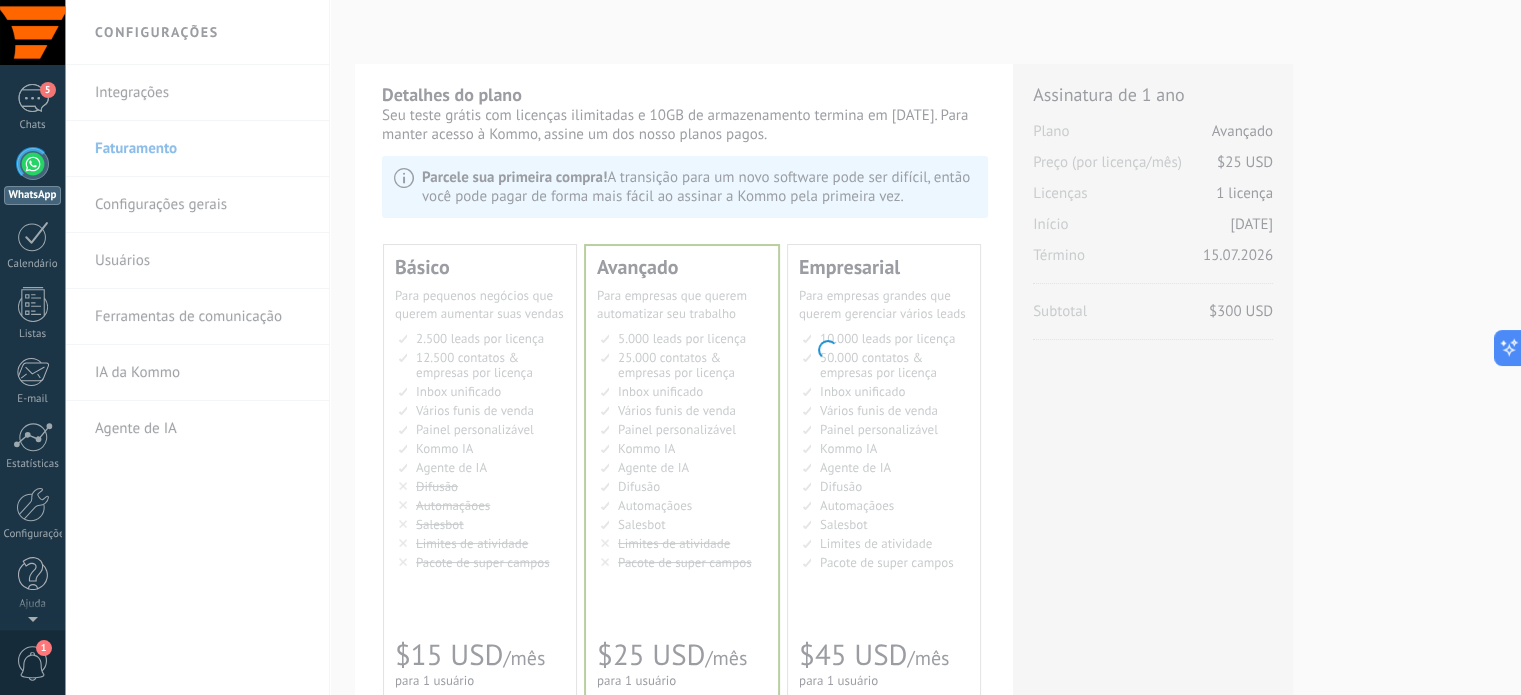 scroll, scrollTop: 0, scrollLeft: 0, axis: both 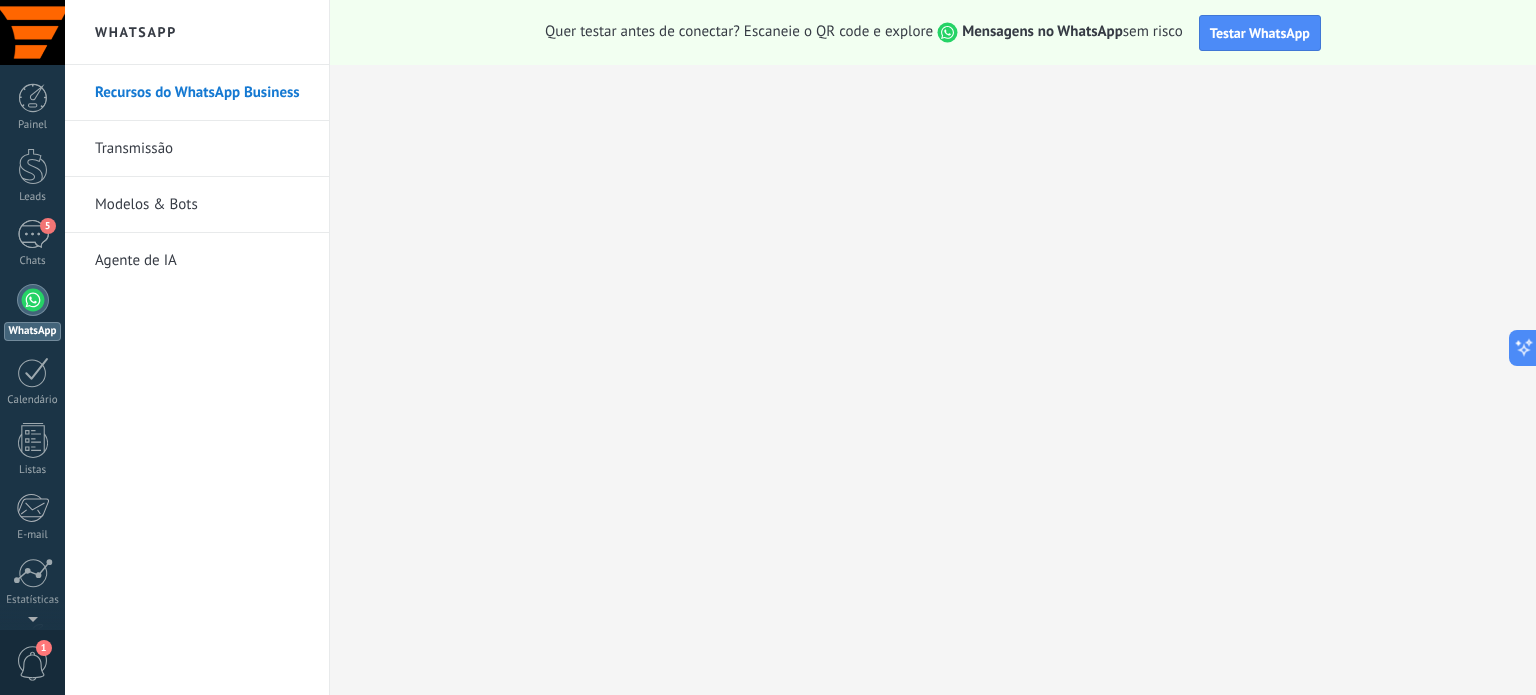 click on "Transmissão" at bounding box center [202, 149] 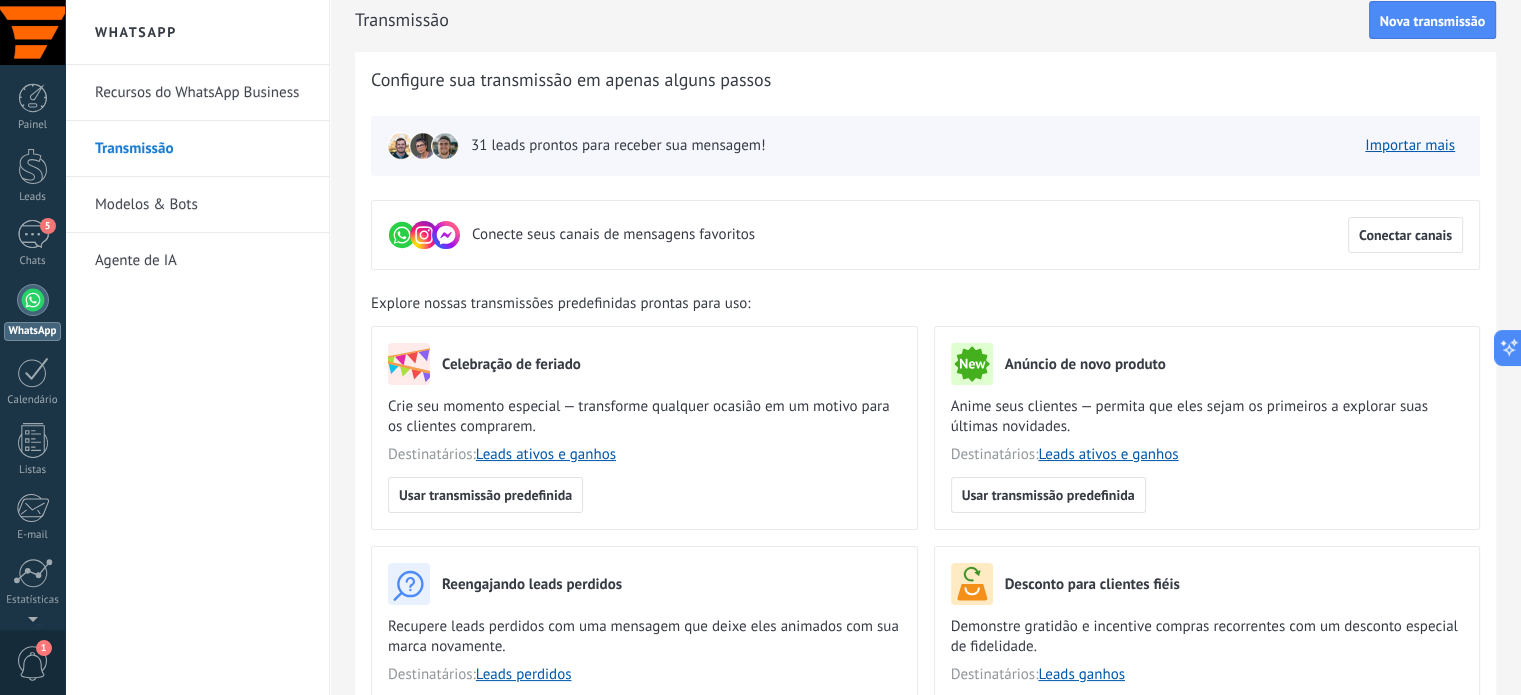 scroll, scrollTop: 0, scrollLeft: 0, axis: both 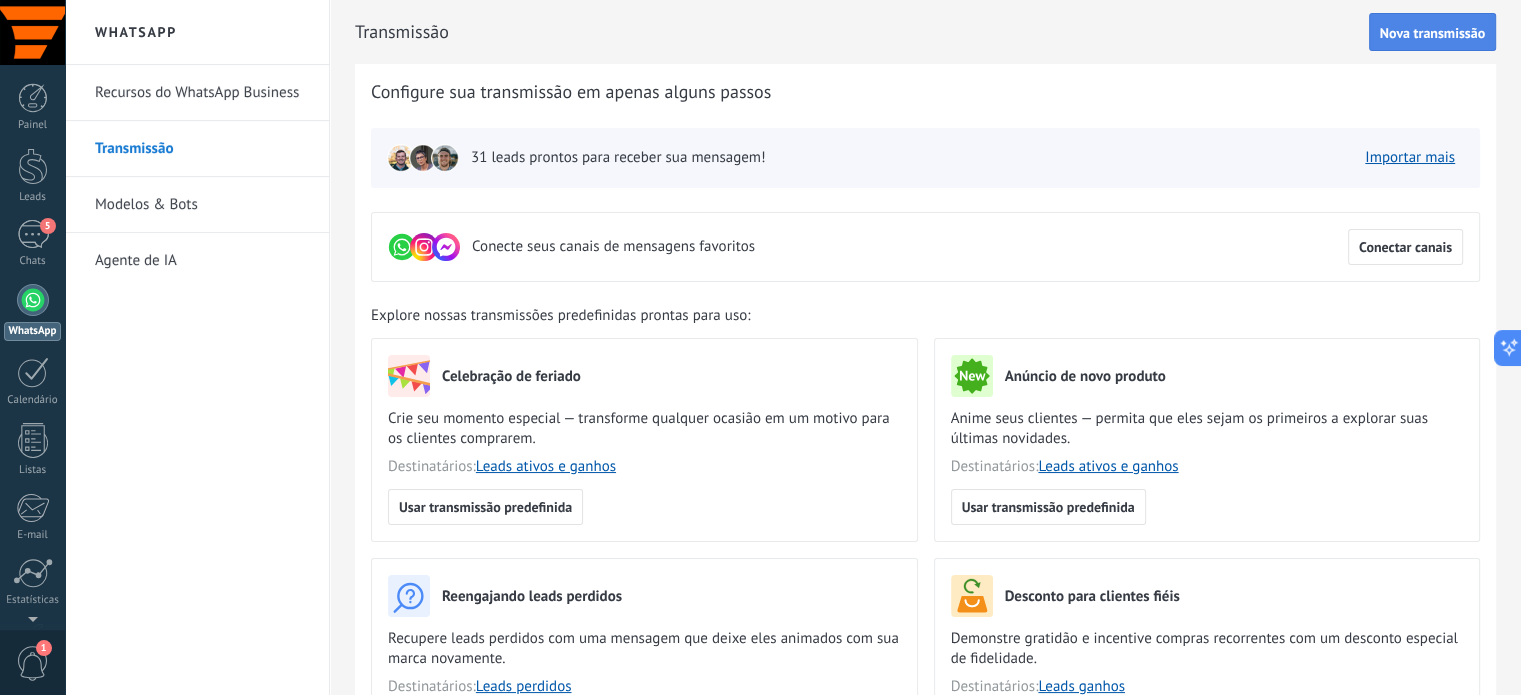 click on "Nova transmissão" at bounding box center [1432, 33] 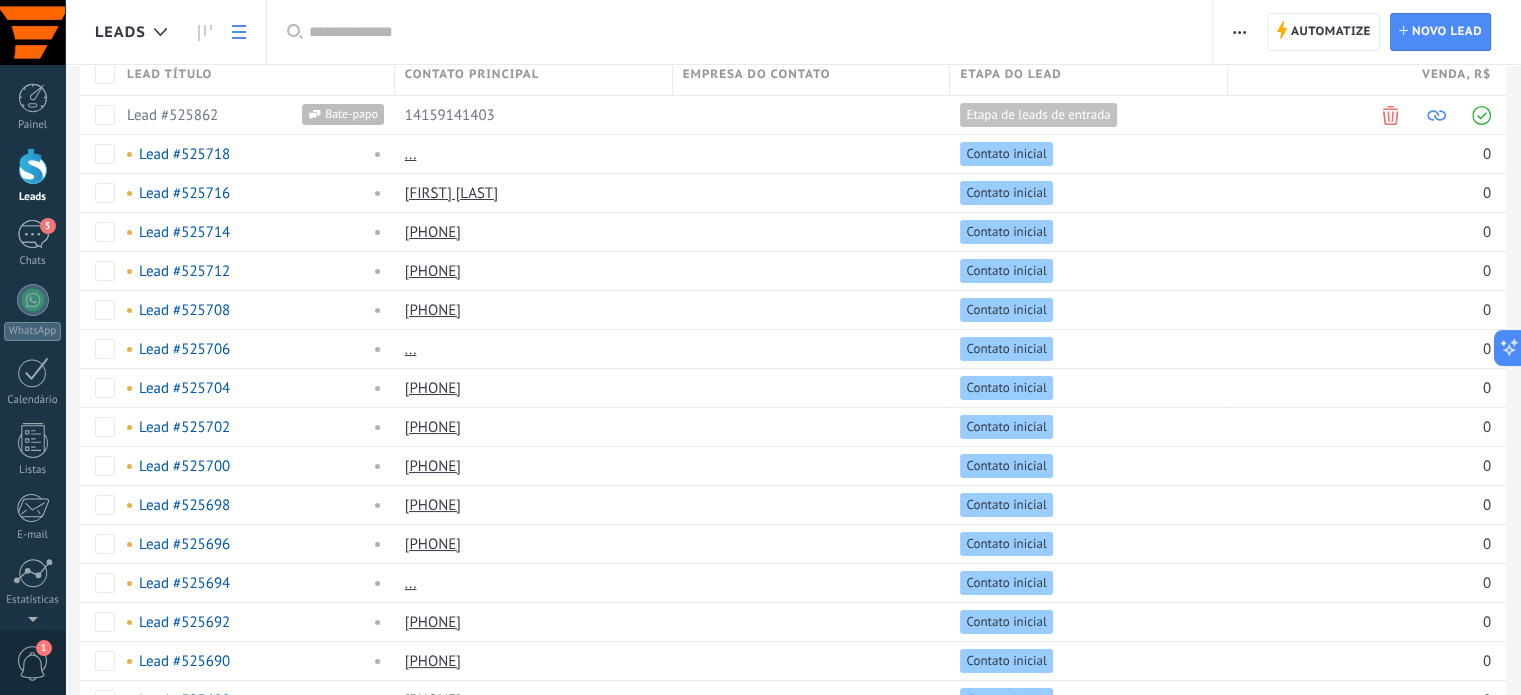 scroll, scrollTop: 0, scrollLeft: 0, axis: both 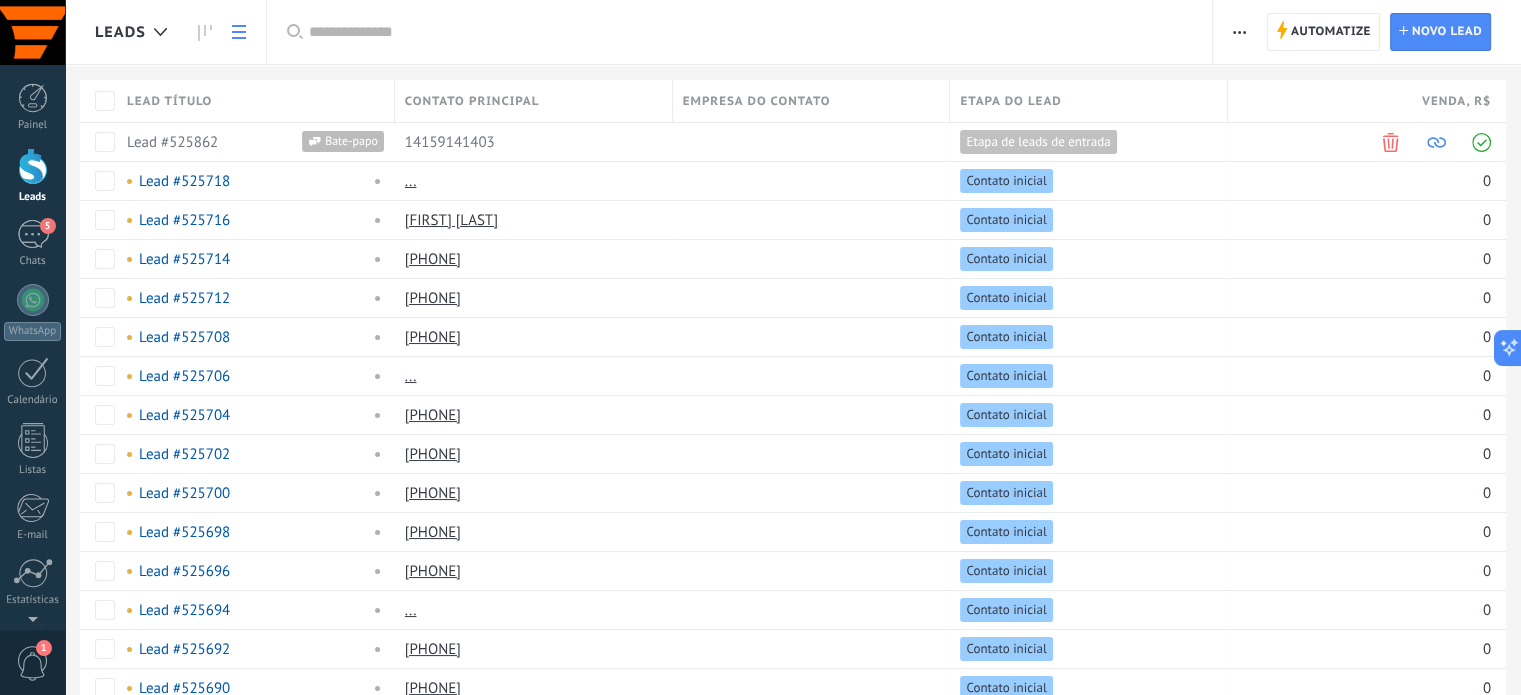 click on ".abccls-1,.abccls-2{fill-rule:evenodd}.abccls-2{fill:#fff} .abfcls-1{fill:none}.abfcls-2{fill:#fff} .abncls-1{isolation:isolate}.abncls-2{opacity:.06}.abncls-2,.abncls-3,.abncls-6{mix-blend-mode:multiply}.abncls-3{opacity:.15}.abncls-4,.abncls-8{fill:#fff}.abncls-5{fill:url(#abnlinear-gradient)}.abncls-6{opacity:.04}.abncls-7{fill:url(#abnlinear-gradient-2)}.abncls-8{fill-rule:evenodd} .abqst0{fill:#ffa200} .abwcls-1{fill:#252525} .cls-1{isolation:isolate} .acicls-1{fill:none} .aclcls-1{fill:#232323} .acnst0{display:none} .addcls-1,.addcls-2{fill:none;stroke-miterlimit:10}.addcls-1{stroke:#dfe0e5}.addcls-2{stroke:#a1a7ab} .adecls-1,.adecls-2{fill:none;stroke-miterlimit:10}.adecls-1{stroke:#dfe0e5}.adecls-2{stroke:#a1a7ab} .adqcls-1{fill:#8591a5;fill-rule:evenodd} .aeccls-1{fill:#5c9f37} .aeecls-1{fill:#f86161} .aejcls-1{fill:#8591a5;fill-rule:evenodd} .aekcls-1{fill-rule:evenodd} .aelcls-1{fill-rule:evenodd;fill:currentColor} .aemcls-1{fill-rule:evenodd;fill:currentColor} .aercls-2{fill:#24bc8c}" at bounding box center (760, 347) 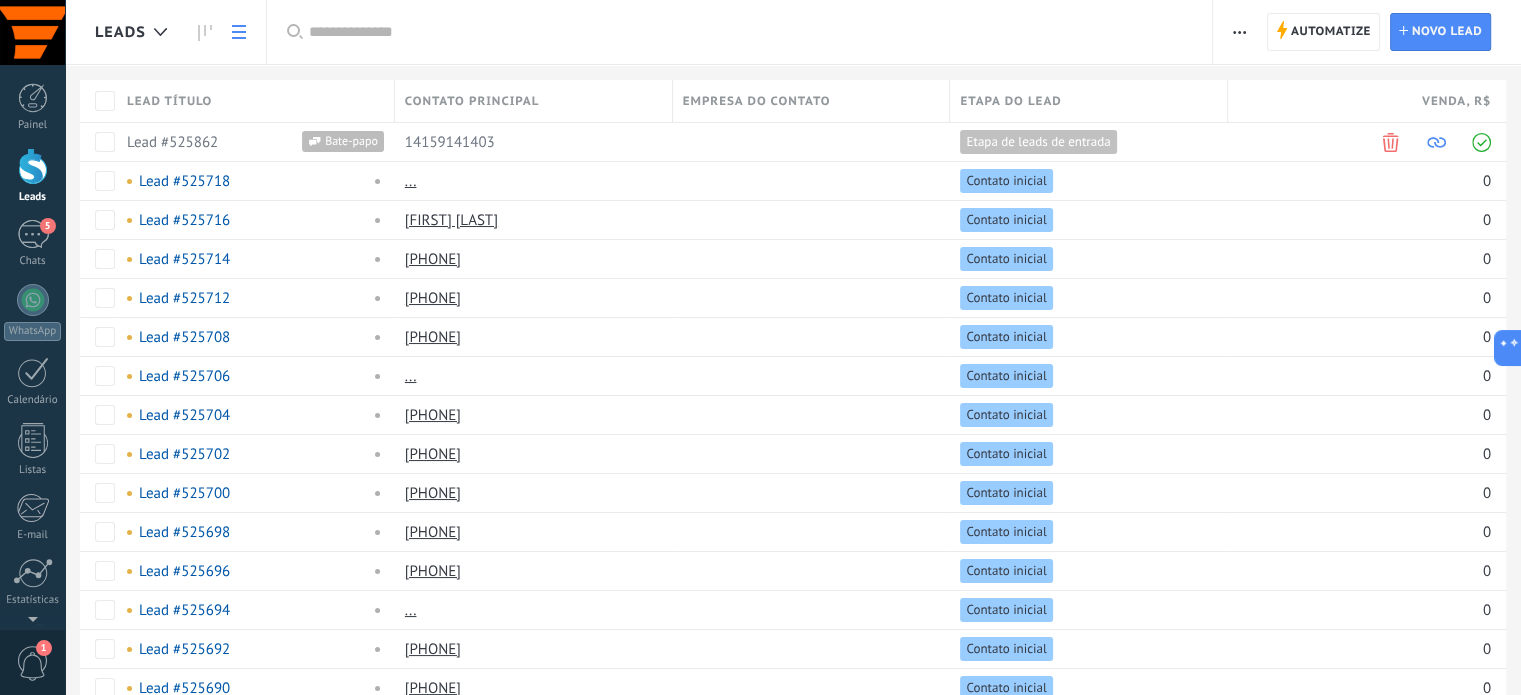 click on ".abccls-1,.abccls-2{fill-rule:evenodd}.abccls-2{fill:#fff} .abfcls-1{fill:none}.abfcls-2{fill:#fff} .abncls-1{isolation:isolate}.abncls-2{opacity:.06}.abncls-2,.abncls-3,.abncls-6{mix-blend-mode:multiply}.abncls-3{opacity:.15}.abncls-4,.abncls-8{fill:#fff}.abncls-5{fill:url(#abnlinear-gradient)}.abncls-6{opacity:.04}.abncls-7{fill:url(#abnlinear-gradient-2)}.abncls-8{fill-rule:evenodd} .abqst0{fill:#ffa200} .abwcls-1{fill:#252525} .cls-1{isolation:isolate} .acicls-1{fill:none} .aclcls-1{fill:#232323} .acnst0{display:none} .addcls-1,.addcls-2{fill:none;stroke-miterlimit:10}.addcls-1{stroke:#dfe0e5}.addcls-2{stroke:#a1a7ab} .adecls-1,.adecls-2{fill:none;stroke-miterlimit:10}.adecls-1{stroke:#dfe0e5}.adecls-2{stroke:#a1a7ab} .adqcls-1{fill:#8591a5;fill-rule:evenodd} .aeccls-1{fill:#5c9f37} .aeecls-1{fill:#f86161} .aejcls-1{fill:#8591a5;fill-rule:evenodd} .aekcls-1{fill-rule:evenodd} .aelcls-1{fill-rule:evenodd;fill:currentColor} .aemcls-1{fill-rule:evenodd;fill:currentColor} .aercls-2{fill:#24bc8c}" at bounding box center (760, 347) 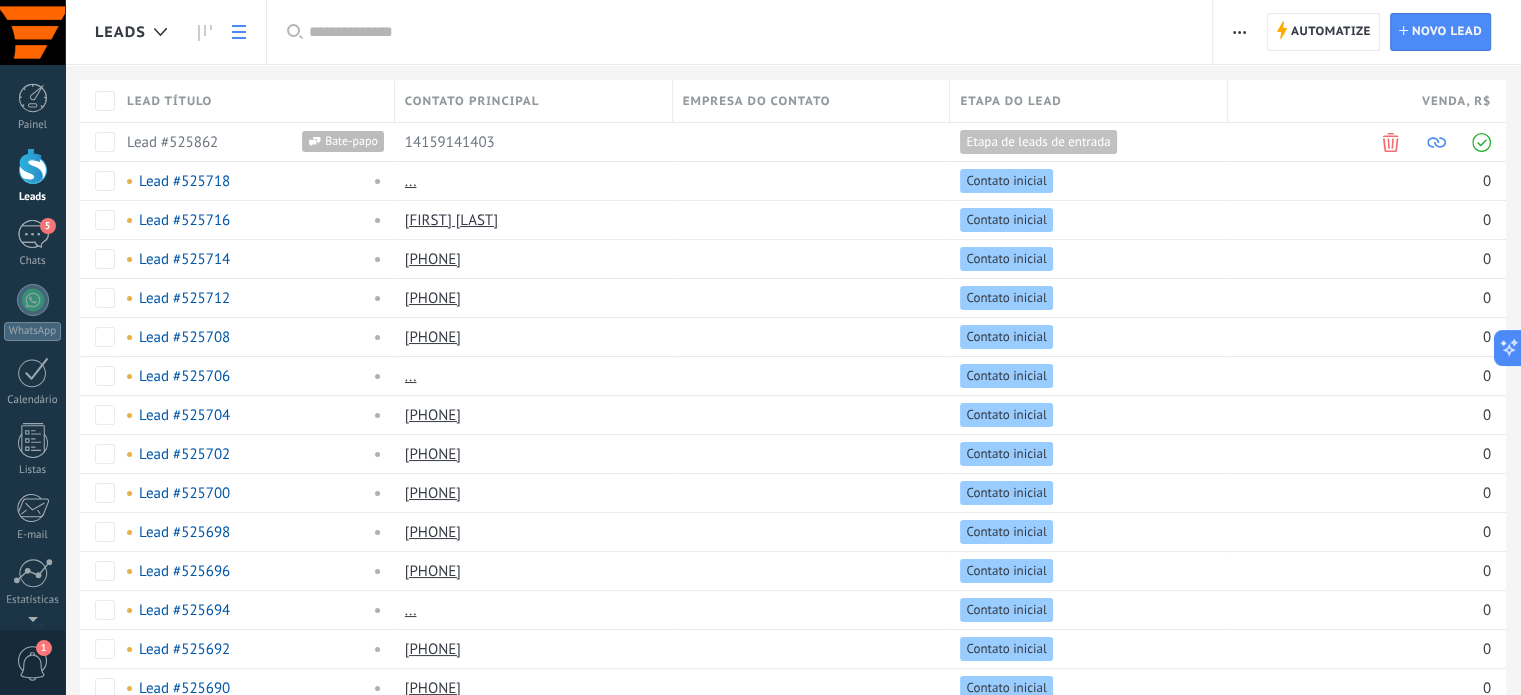 click on ".abccls-1,.abccls-2{fill-rule:evenodd}.abccls-2{fill:#fff} .abfcls-1{fill:none}.abfcls-2{fill:#fff} .abncls-1{isolation:isolate}.abncls-2{opacity:.06}.abncls-2,.abncls-3,.abncls-6{mix-blend-mode:multiply}.abncls-3{opacity:.15}.abncls-4,.abncls-8{fill:#fff}.abncls-5{fill:url(#abnlinear-gradient)}.abncls-6{opacity:.04}.abncls-7{fill:url(#abnlinear-gradient-2)}.abncls-8{fill-rule:evenodd} .abqst0{fill:#ffa200} .abwcls-1{fill:#252525} .cls-1{isolation:isolate} .acicls-1{fill:none} .aclcls-1{fill:#232323} .acnst0{display:none} .addcls-1,.addcls-2{fill:none;stroke-miterlimit:10}.addcls-1{stroke:#dfe0e5}.addcls-2{stroke:#a1a7ab} .adecls-1,.adecls-2{fill:none;stroke-miterlimit:10}.adecls-1{stroke:#dfe0e5}.adecls-2{stroke:#a1a7ab} .adqcls-1{fill:#8591a5;fill-rule:evenodd} .aeccls-1{fill:#5c9f37} .aeecls-1{fill:#f86161} .aejcls-1{fill:#8591a5;fill-rule:evenodd} .aekcls-1{fill-rule:evenodd} .aelcls-1{fill-rule:evenodd;fill:currentColor} .aemcls-1{fill-rule:evenodd;fill:currentColor} .aercls-2{fill:#24bc8c}" at bounding box center (760, 347) 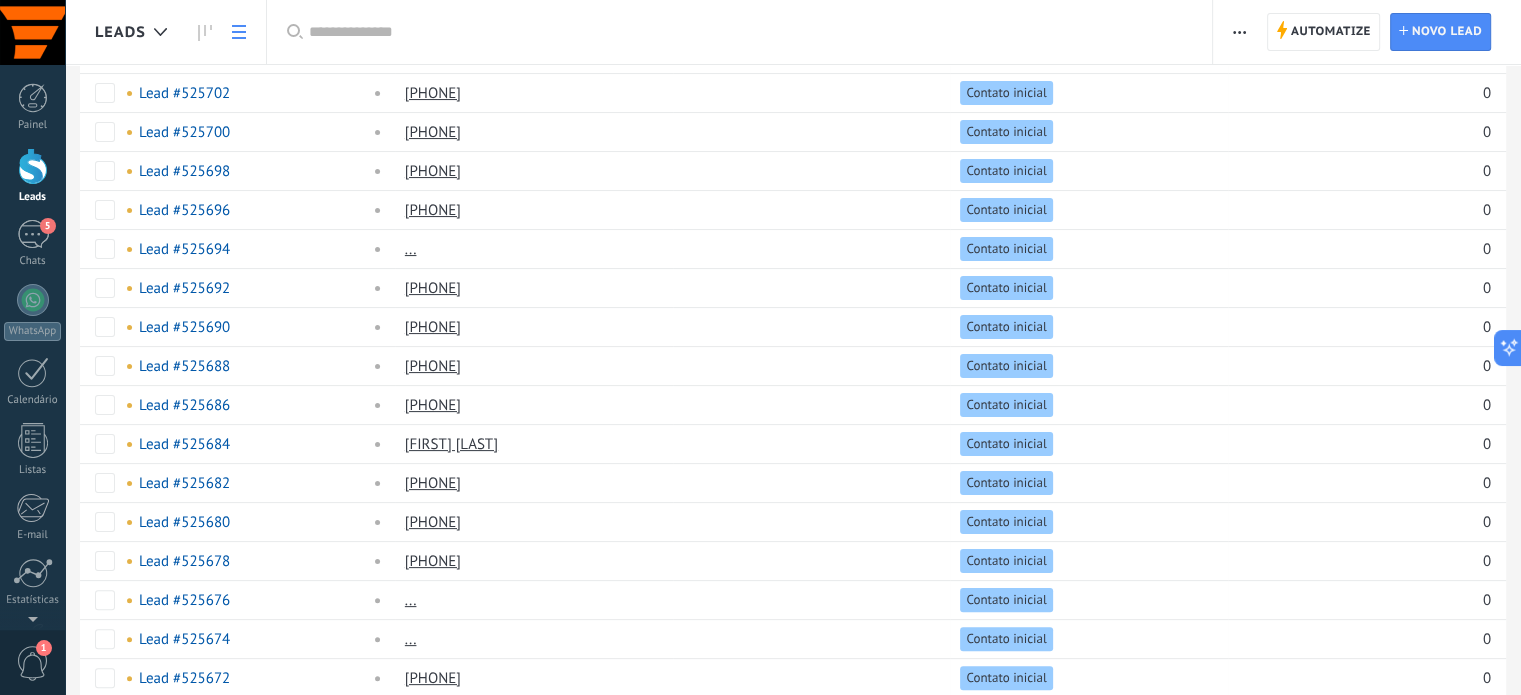 scroll, scrollTop: 0, scrollLeft: 0, axis: both 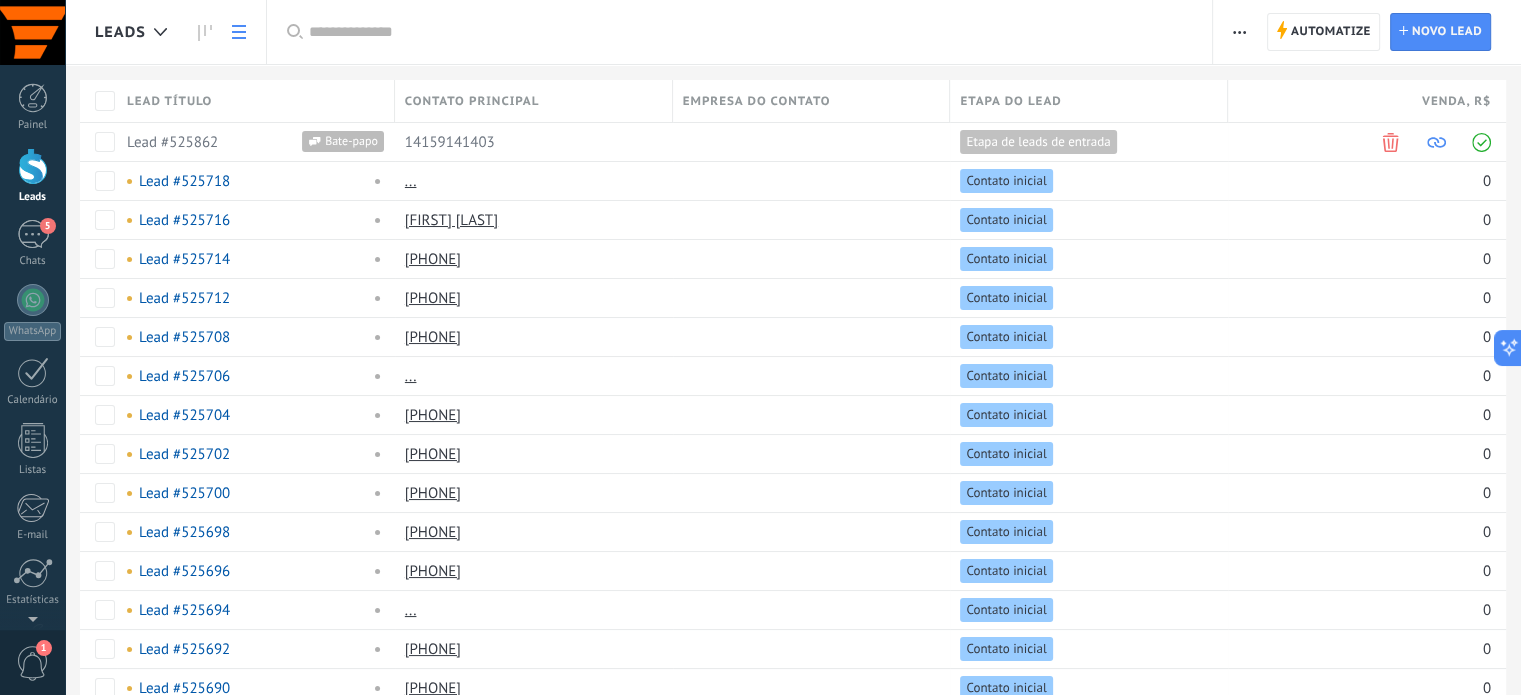 click on ".abccls-1,.abccls-2{fill-rule:evenodd}.abccls-2{fill:#fff} .abfcls-1{fill:none}.abfcls-2{fill:#fff} .abncls-1{isolation:isolate}.abncls-2{opacity:.06}.abncls-2,.abncls-3,.abncls-6{mix-blend-mode:multiply}.abncls-3{opacity:.15}.abncls-4,.abncls-8{fill:#fff}.abncls-5{fill:url(#abnlinear-gradient)}.abncls-6{opacity:.04}.abncls-7{fill:url(#abnlinear-gradient-2)}.abncls-8{fill-rule:evenodd} .abqst0{fill:#ffa200} .abwcls-1{fill:#252525} .cls-1{isolation:isolate} .acicls-1{fill:none} .aclcls-1{fill:#232323} .acnst0{display:none} .addcls-1,.addcls-2{fill:none;stroke-miterlimit:10}.addcls-1{stroke:#dfe0e5}.addcls-2{stroke:#a1a7ab} .adecls-1,.adecls-2{fill:none;stroke-miterlimit:10}.adecls-1{stroke:#dfe0e5}.adecls-2{stroke:#a1a7ab} .adqcls-1{fill:#8591a5;fill-rule:evenodd} .aeccls-1{fill:#5c9f37} .aeecls-1{fill:#f86161} .aejcls-1{fill:#8591a5;fill-rule:evenodd} .aekcls-1{fill-rule:evenodd} .aelcls-1{fill-rule:evenodd;fill:currentColor} .aemcls-1{fill-rule:evenodd;fill:currentColor} .aercls-2{fill:#24bc8c}" at bounding box center [760, 347] 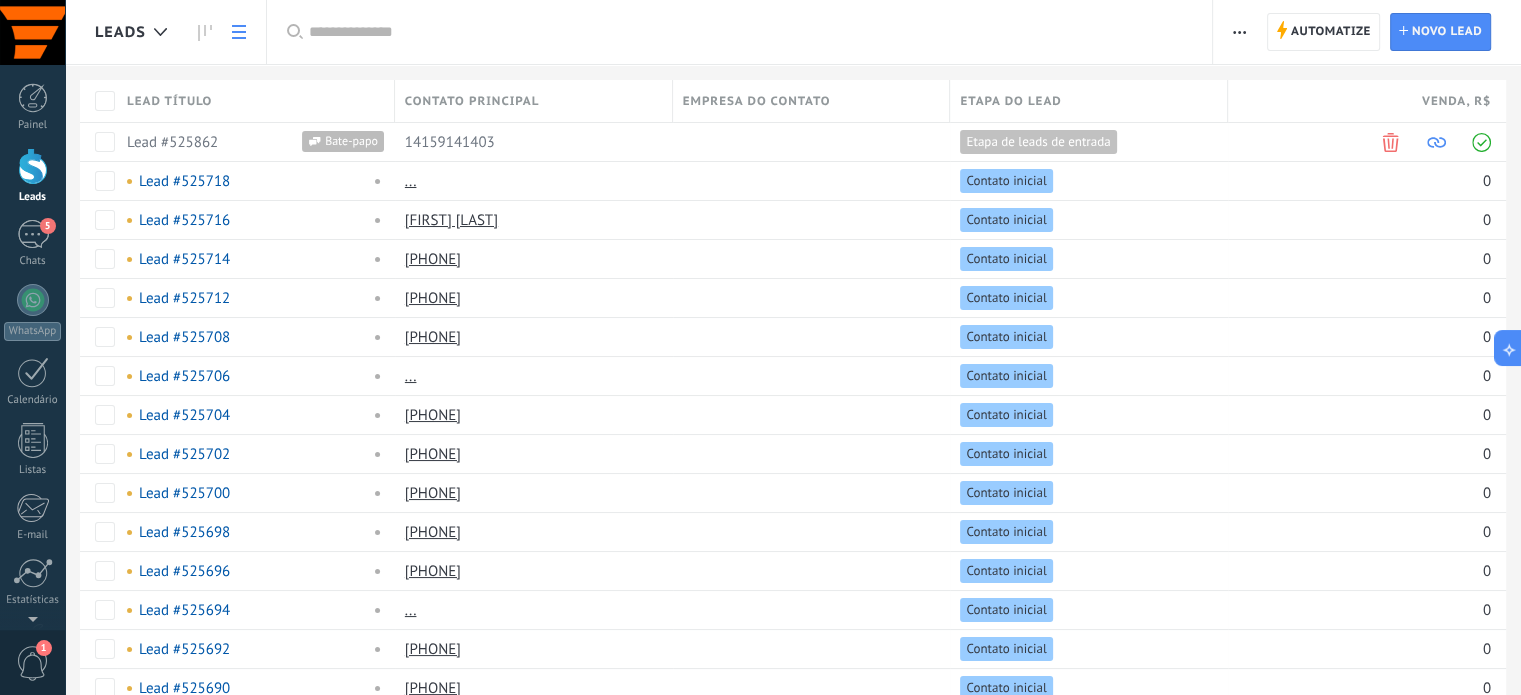 click on ".abccls-1,.abccls-2{fill-rule:evenodd}.abccls-2{fill:#fff} .abfcls-1{fill:none}.abfcls-2{fill:#fff} .abncls-1{isolation:isolate}.abncls-2{opacity:.06}.abncls-2,.abncls-3,.abncls-6{mix-blend-mode:multiply}.abncls-3{opacity:.15}.abncls-4,.abncls-8{fill:#fff}.abncls-5{fill:url(#abnlinear-gradient)}.abncls-6{opacity:.04}.abncls-7{fill:url(#abnlinear-gradient-2)}.abncls-8{fill-rule:evenodd} .abqst0{fill:#ffa200} .abwcls-1{fill:#252525} .cls-1{isolation:isolate} .acicls-1{fill:none} .aclcls-1{fill:#232323} .acnst0{display:none} .addcls-1,.addcls-2{fill:none;stroke-miterlimit:10}.addcls-1{stroke:#dfe0e5}.addcls-2{stroke:#a1a7ab} .adecls-1,.adecls-2{fill:none;stroke-miterlimit:10}.adecls-1{stroke:#dfe0e5}.adecls-2{stroke:#a1a7ab} .adqcls-1{fill:#8591a5;fill-rule:evenodd} .aeccls-1{fill:#5c9f37} .aeecls-1{fill:#f86161} .aejcls-1{fill:#8591a5;fill-rule:evenodd} .aekcls-1{fill-rule:evenodd} .aelcls-1{fill-rule:evenodd;fill:currentColor} .aemcls-1{fill-rule:evenodd;fill:currentColor} .aercls-2{fill:#24bc8c}" at bounding box center (760, 347) 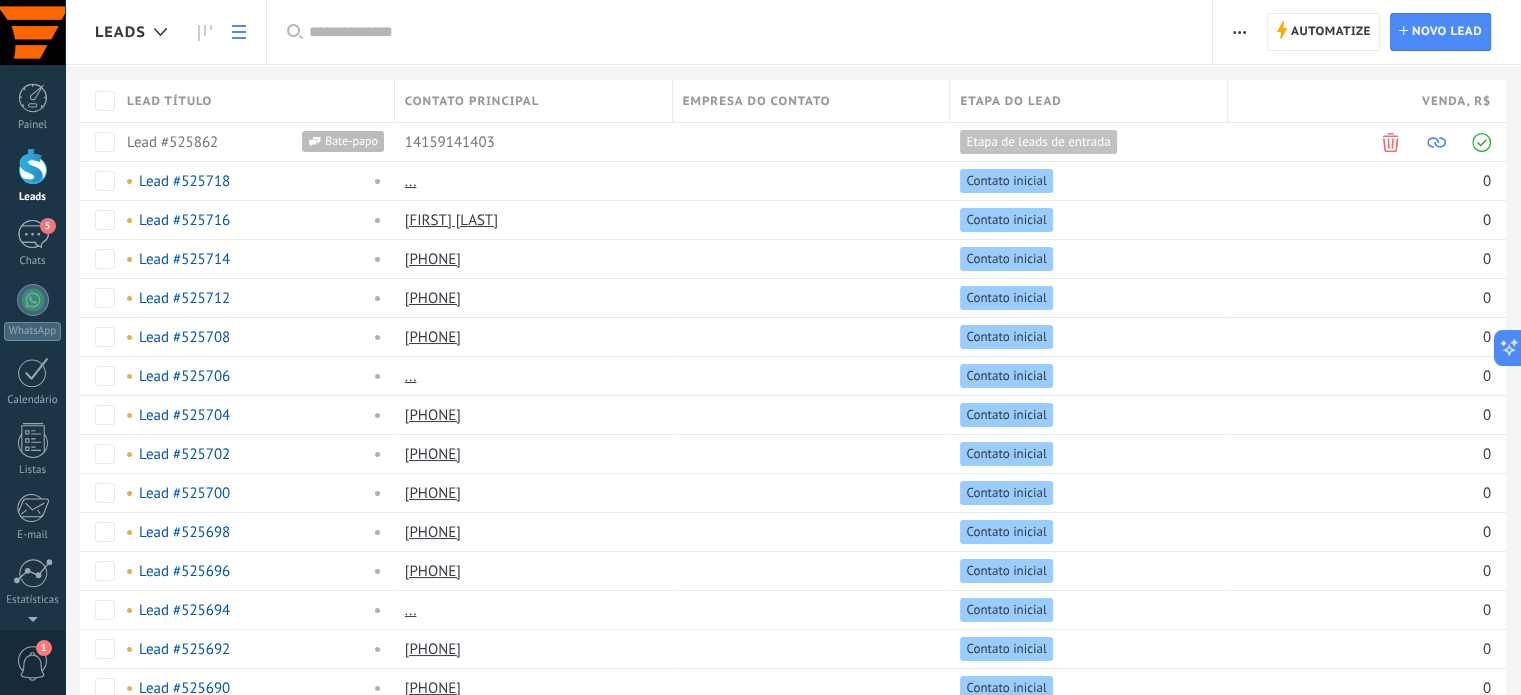 click on ".abccls-1,.abccls-2{fill-rule:evenodd}.abccls-2{fill:#fff} .abfcls-1{fill:none}.abfcls-2{fill:#fff} .abncls-1{isolation:isolate}.abncls-2{opacity:.06}.abncls-2,.abncls-3,.abncls-6{mix-blend-mode:multiply}.abncls-3{opacity:.15}.abncls-4,.abncls-8{fill:#fff}.abncls-5{fill:url(#abnlinear-gradient)}.abncls-6{opacity:.04}.abncls-7{fill:url(#abnlinear-gradient-2)}.abncls-8{fill-rule:evenodd} .abqst0{fill:#ffa200} .abwcls-1{fill:#252525} .cls-1{isolation:isolate} .acicls-1{fill:none} .aclcls-1{fill:#232323} .acnst0{display:none} .addcls-1,.addcls-2{fill:none;stroke-miterlimit:10}.addcls-1{stroke:#dfe0e5}.addcls-2{stroke:#a1a7ab} .adecls-1,.adecls-2{fill:none;stroke-miterlimit:10}.adecls-1{stroke:#dfe0e5}.adecls-2{stroke:#a1a7ab} .adqcls-1{fill:#8591a5;fill-rule:evenodd} .aeccls-1{fill:#5c9f37} .aeecls-1{fill:#f86161} .aejcls-1{fill:#8591a5;fill-rule:evenodd} .aekcls-1{fill-rule:evenodd} .aelcls-1{fill-rule:evenodd;fill:currentColor} .aemcls-1{fill-rule:evenodd;fill:currentColor} .aercls-2{fill:#24bc8c}" at bounding box center [760, 347] 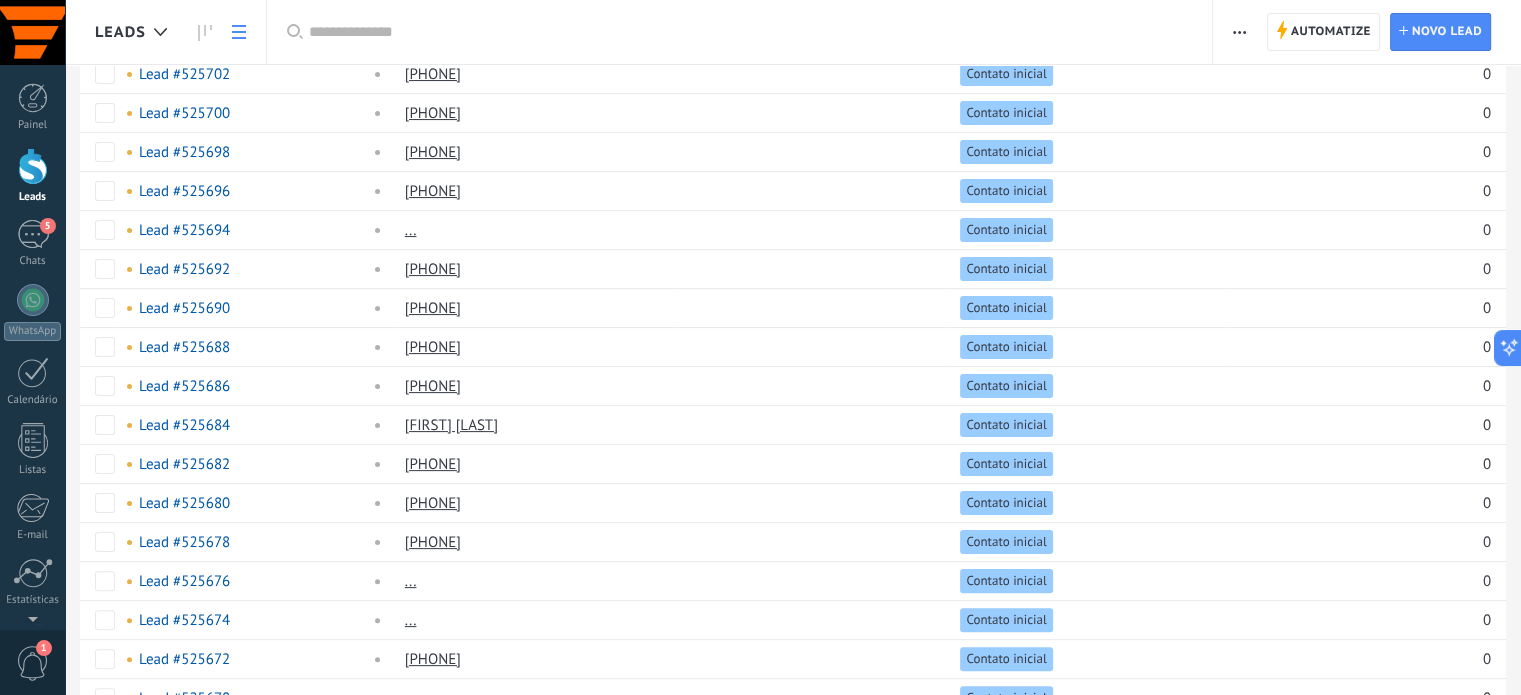 scroll, scrollTop: 94, scrollLeft: 0, axis: vertical 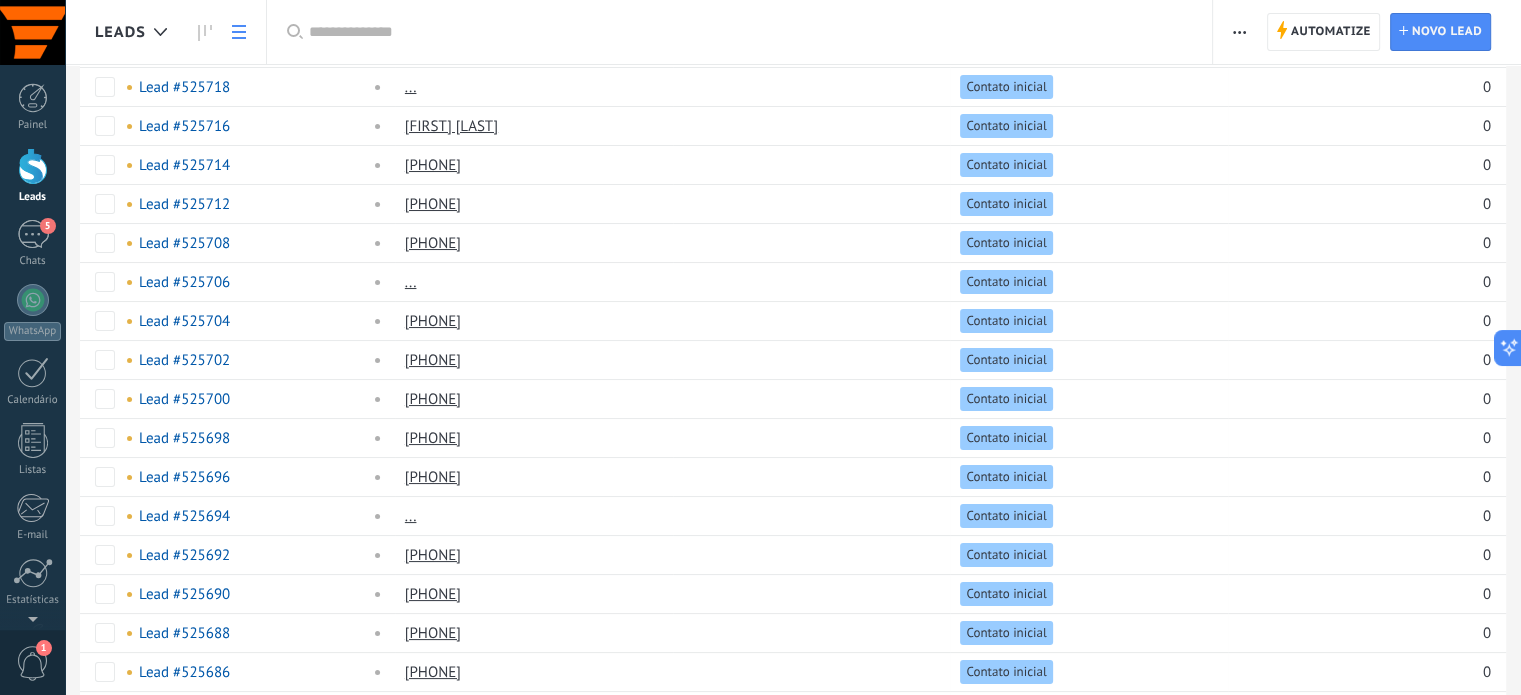 click on ".abccls-1,.abccls-2{fill-rule:evenodd}.abccls-2{fill:#fff} .abfcls-1{fill:none}.abfcls-2{fill:#fff} .abncls-1{isolation:isolate}.abncls-2{opacity:.06}.abncls-2,.abncls-3,.abncls-6{mix-blend-mode:multiply}.abncls-3{opacity:.15}.abncls-4,.abncls-8{fill:#fff}.abncls-5{fill:url(#abnlinear-gradient)}.abncls-6{opacity:.04}.abncls-7{fill:url(#abnlinear-gradient-2)}.abncls-8{fill-rule:evenodd} .abqst0{fill:#ffa200} .abwcls-1{fill:#252525} .cls-1{isolation:isolate} .acicls-1{fill:none} .aclcls-1{fill:#232323} .acnst0{display:none} .addcls-1,.addcls-2{fill:none;stroke-miterlimit:10}.addcls-1{stroke:#dfe0e5}.addcls-2{stroke:#a1a7ab} .adecls-1,.adecls-2{fill:none;stroke-miterlimit:10}.adecls-1{stroke:#dfe0e5}.adecls-2{stroke:#a1a7ab} .adqcls-1{fill:#8591a5;fill-rule:evenodd} .aeccls-1{fill:#5c9f37} .aeecls-1{fill:#f86161} .aejcls-1{fill:#8591a5;fill-rule:evenodd} .aekcls-1{fill-rule:evenodd} .aelcls-1{fill-rule:evenodd;fill:currentColor} .aemcls-1{fill-rule:evenodd;fill:currentColor} .aercls-2{fill:#24bc8c}" at bounding box center (760, 253) 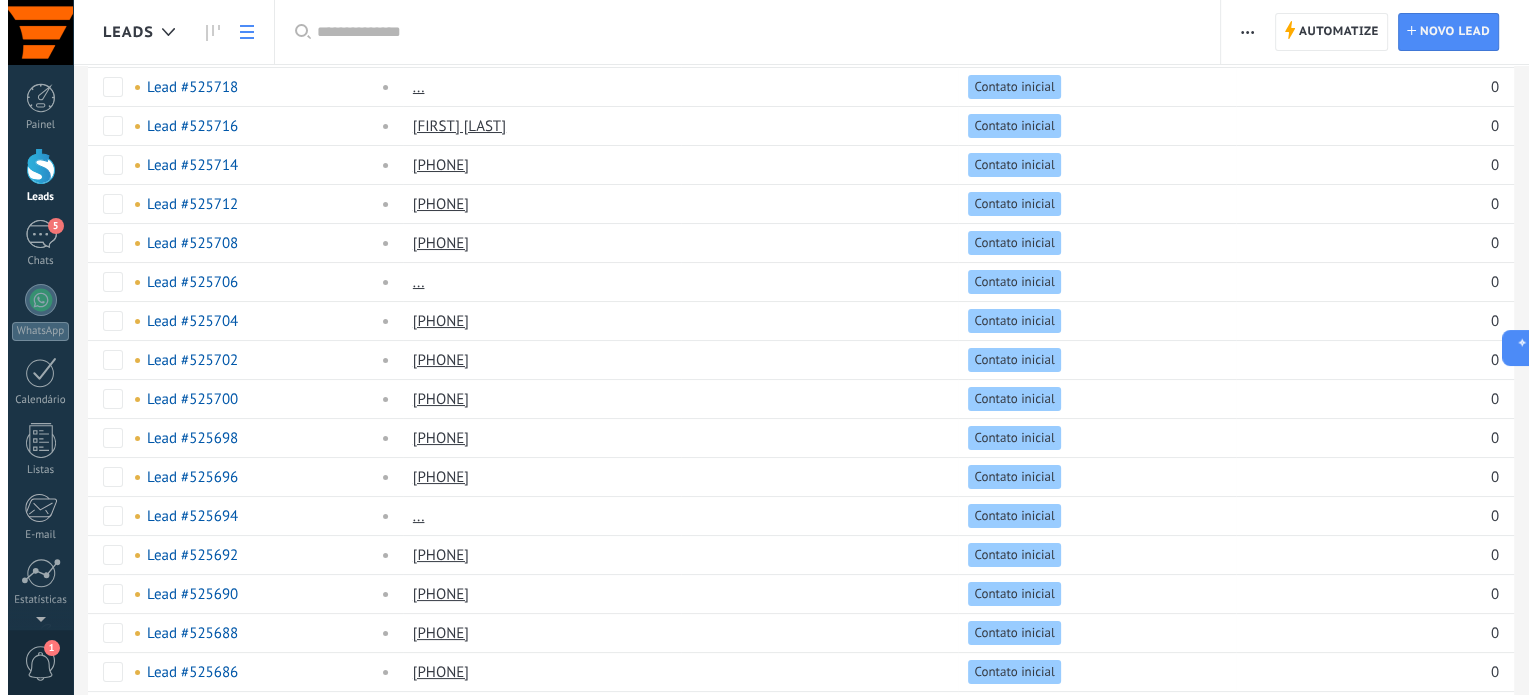 scroll, scrollTop: 0, scrollLeft: 0, axis: both 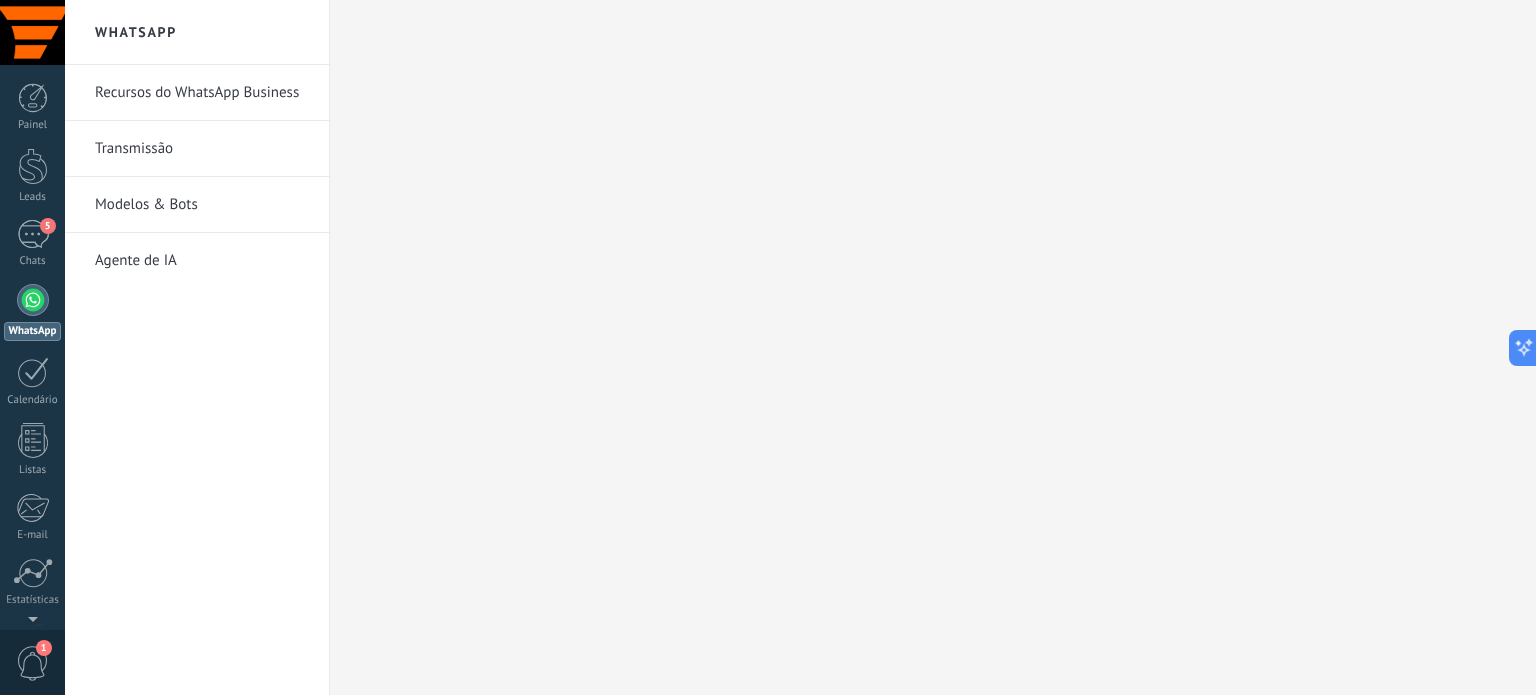 drag, startPoint x: 152, startPoint y: 138, endPoint x: 149, endPoint y: 150, distance: 12.369317 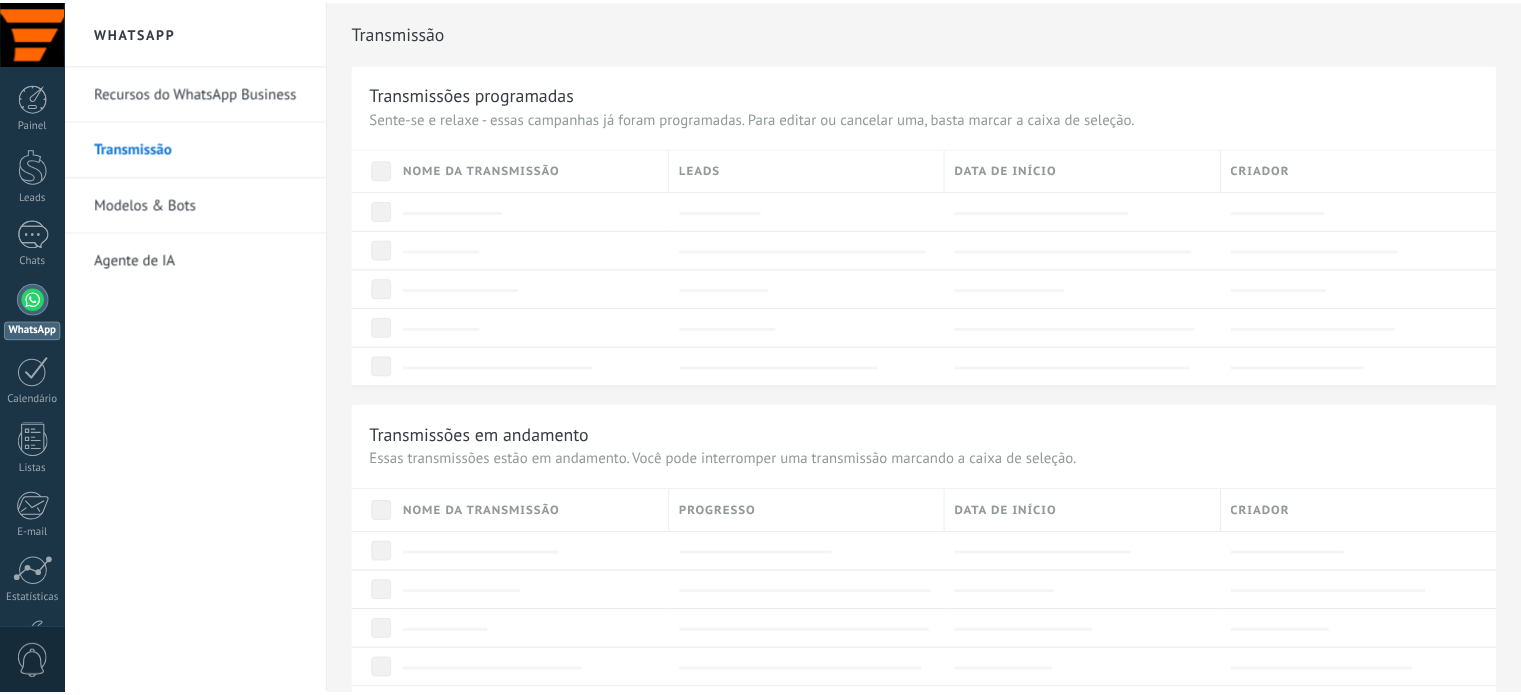 scroll, scrollTop: 0, scrollLeft: 0, axis: both 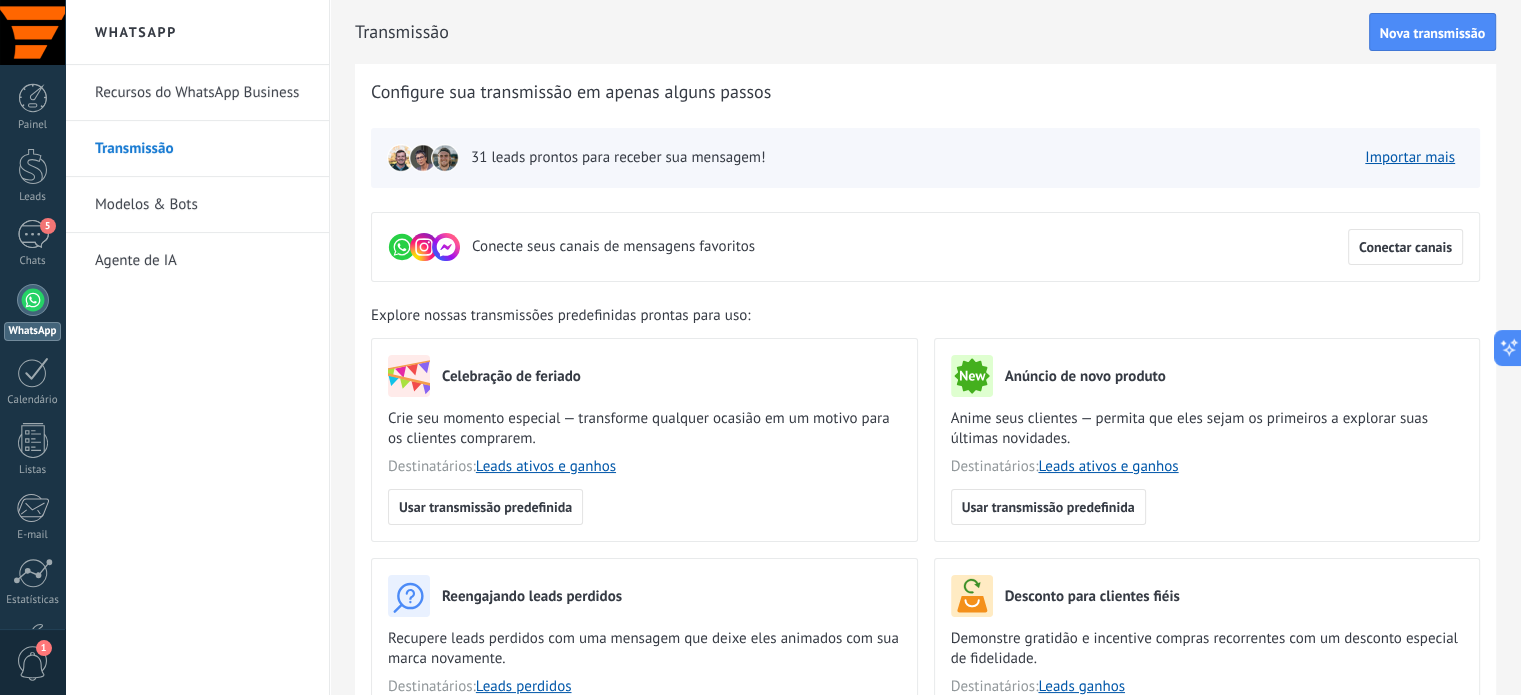 click on "Configure sua transmissão em apenas alguns passos Conecte seus canais de mensagens favoritos Conectar canais 31 leads prontos para receber sua mensagem! Importar mais Explore nossas transmissões predefinidas prontas para uso: Celebração de feriado Crie seu momento especial — transforme qualquer ocasião em um motivo para os clientes comprarem. Destinatários:  Leads ativos e ganhos Usar transmissão predefinida Anúncio de novo produto Anime seus clientes — permita que eles sejam os primeiros a explorar suas últimas novidades. Destinatários:  Leads ativos e ganhos Usar transmissão predefinida Reengajando leads perdidos Recupere leads perdidos com uma mensagem que deixe eles animados com sua marca novamente. Destinatários:  Leads perdidos Usar transmissão predefinida Desconto para clientes fiéis Demonstre gratidão e incentive compras recorrentes com um desconto especial de fidelidade. Destinatários:  Leads ganhos Usar transmissão predefinida Ver mais Precisa de ajuda? Saiba mais sobre | |" at bounding box center (925, 474) 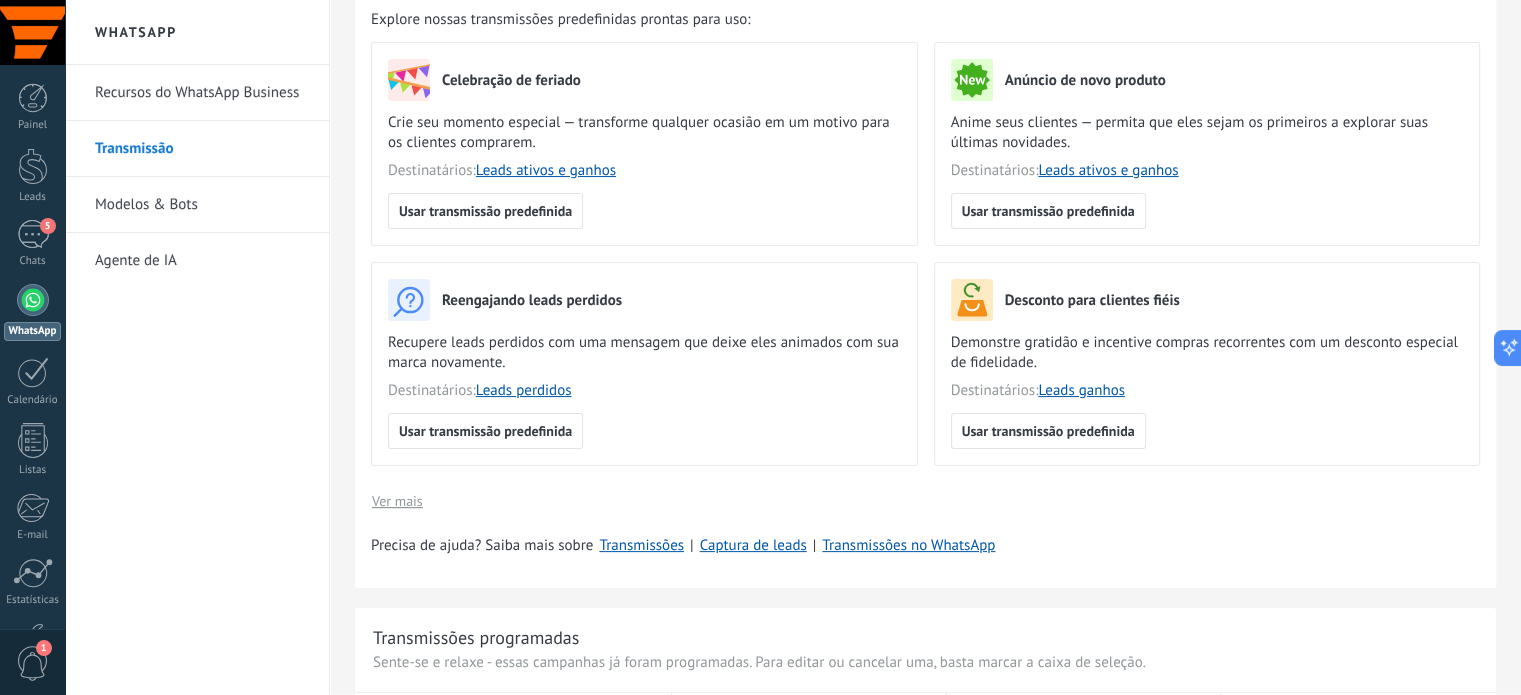 scroll, scrollTop: 300, scrollLeft: 0, axis: vertical 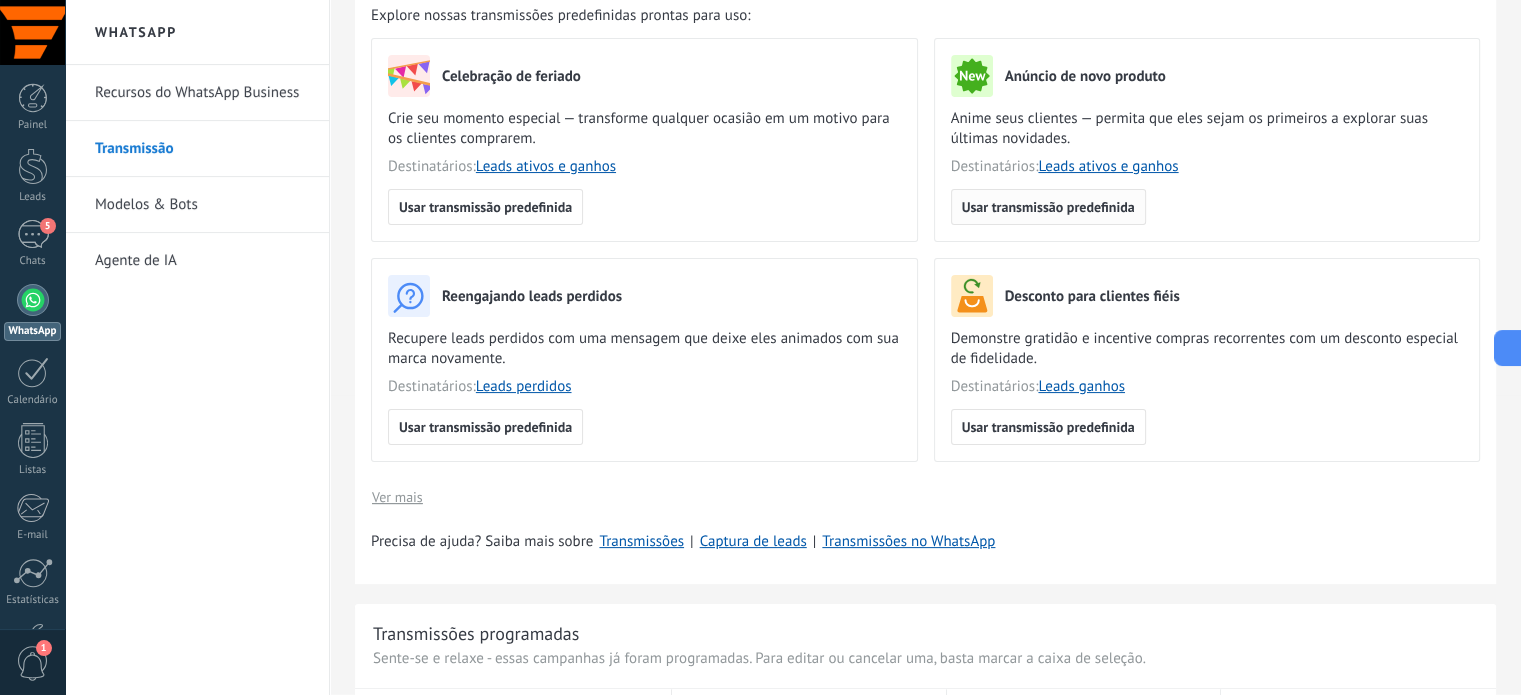 click on "Usar transmissão predefinida" at bounding box center [1048, 207] 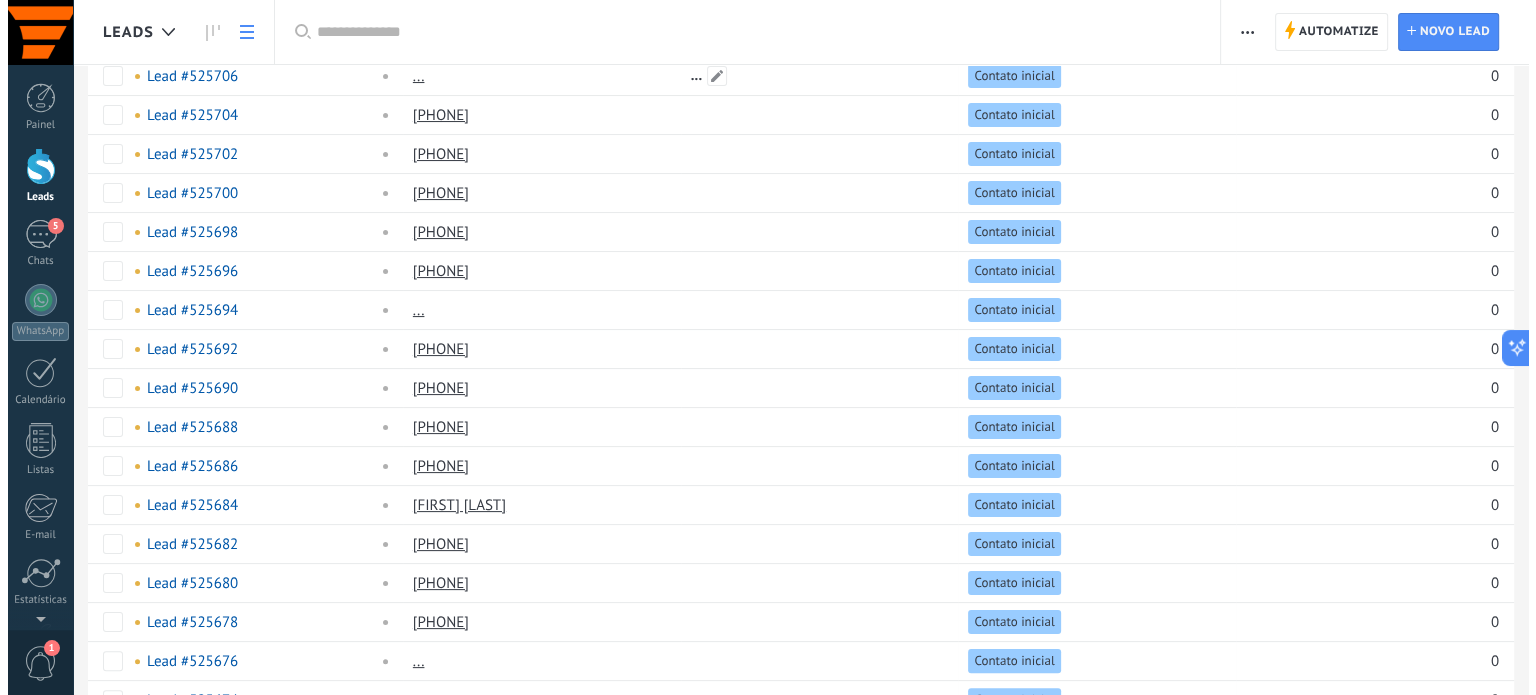scroll, scrollTop: 0, scrollLeft: 0, axis: both 